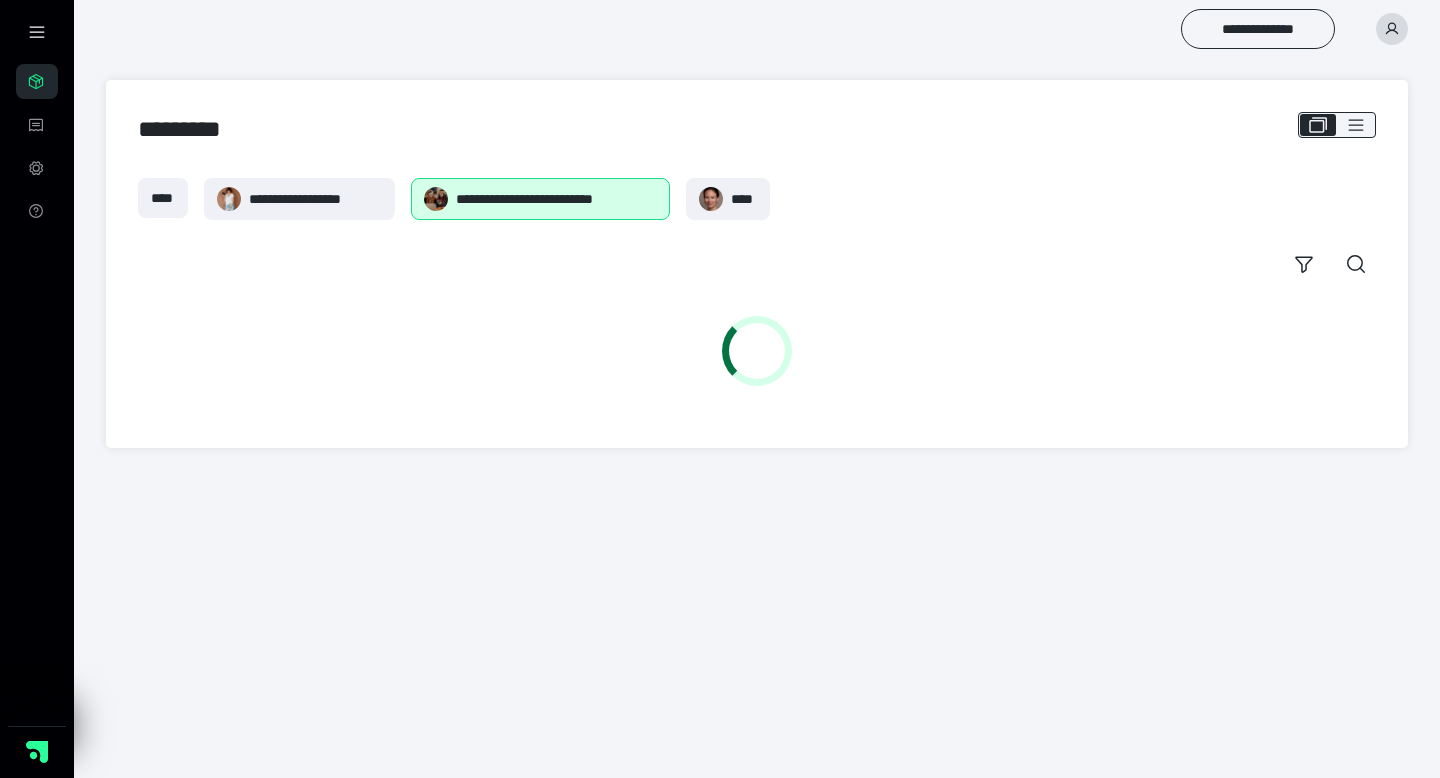 scroll, scrollTop: 0, scrollLeft: 0, axis: both 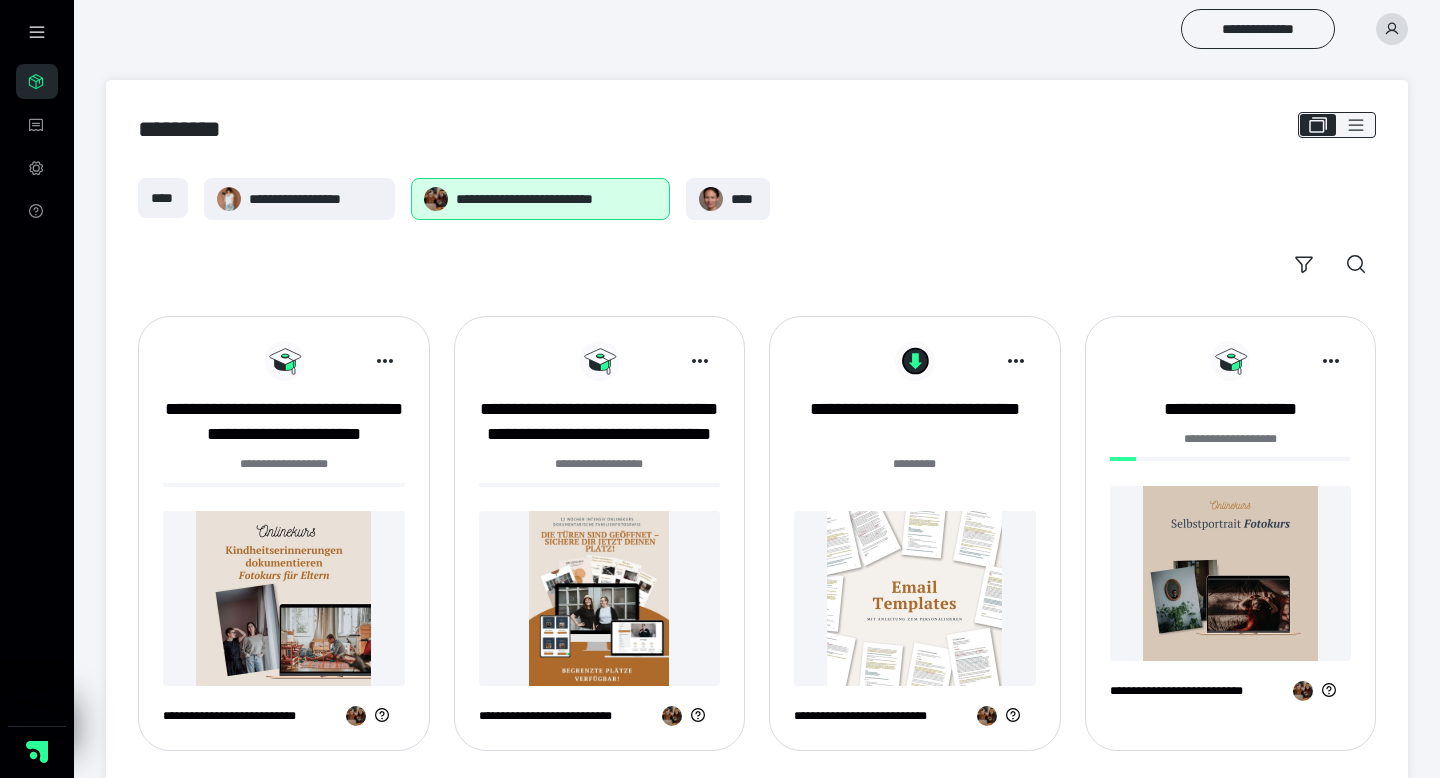 click at bounding box center (600, 598) 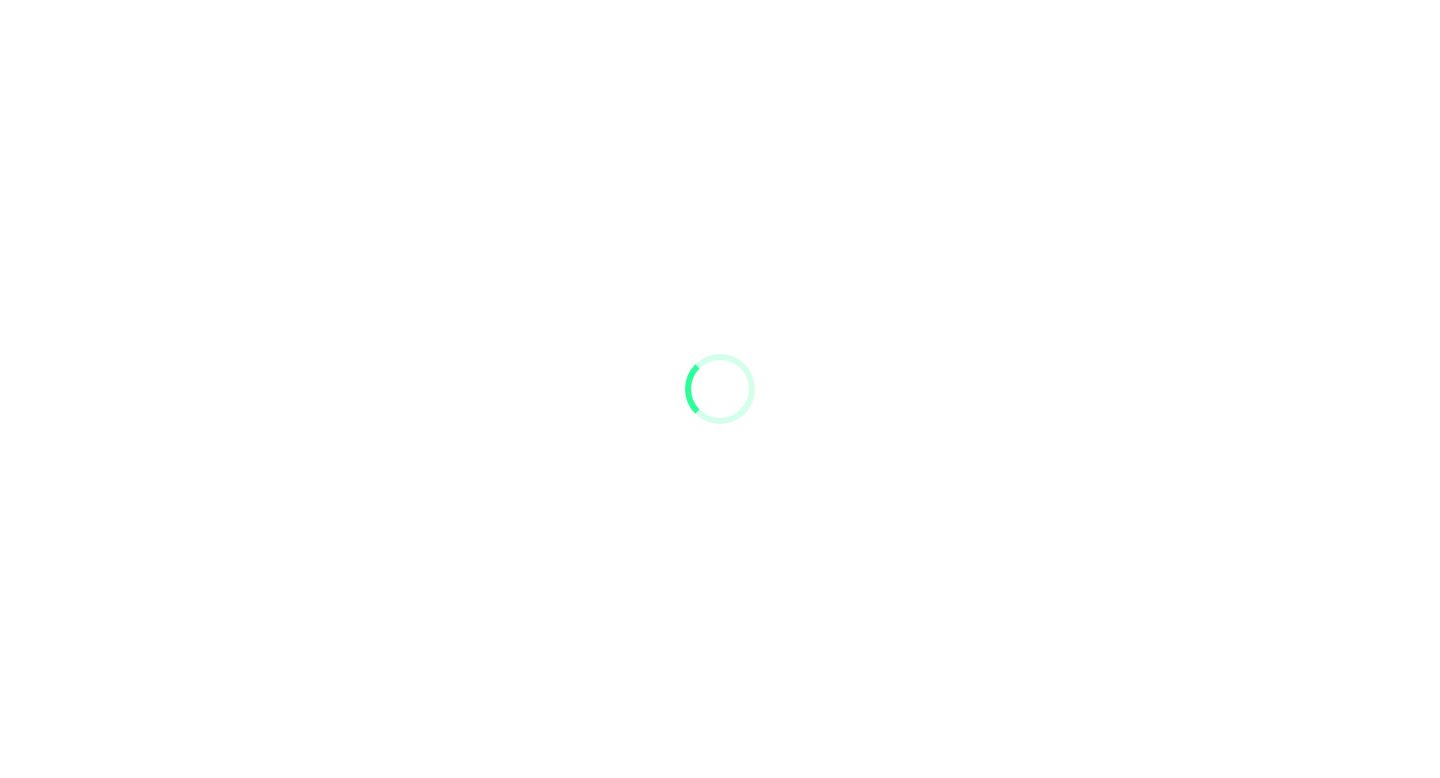 scroll, scrollTop: 0, scrollLeft: 0, axis: both 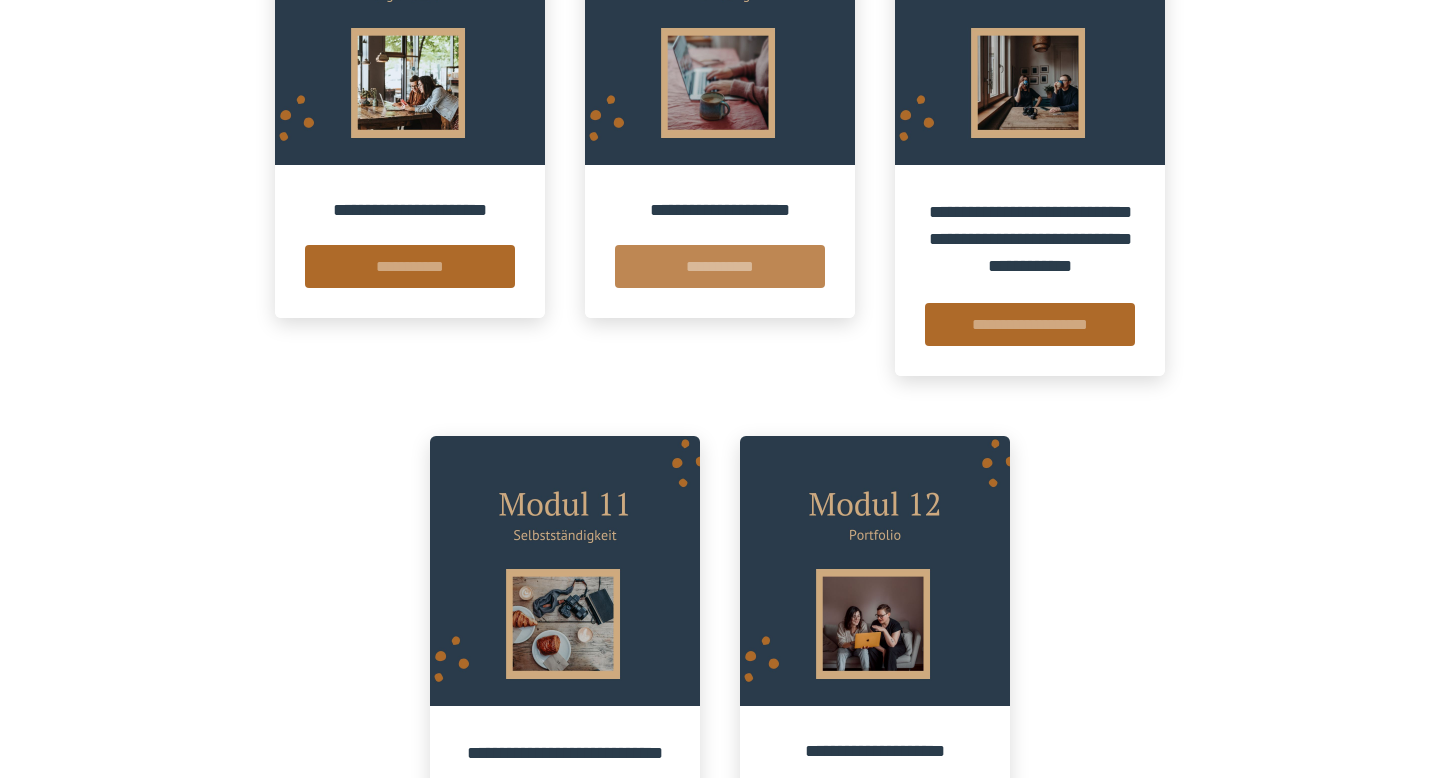 click on "**********" at bounding box center [720, 266] 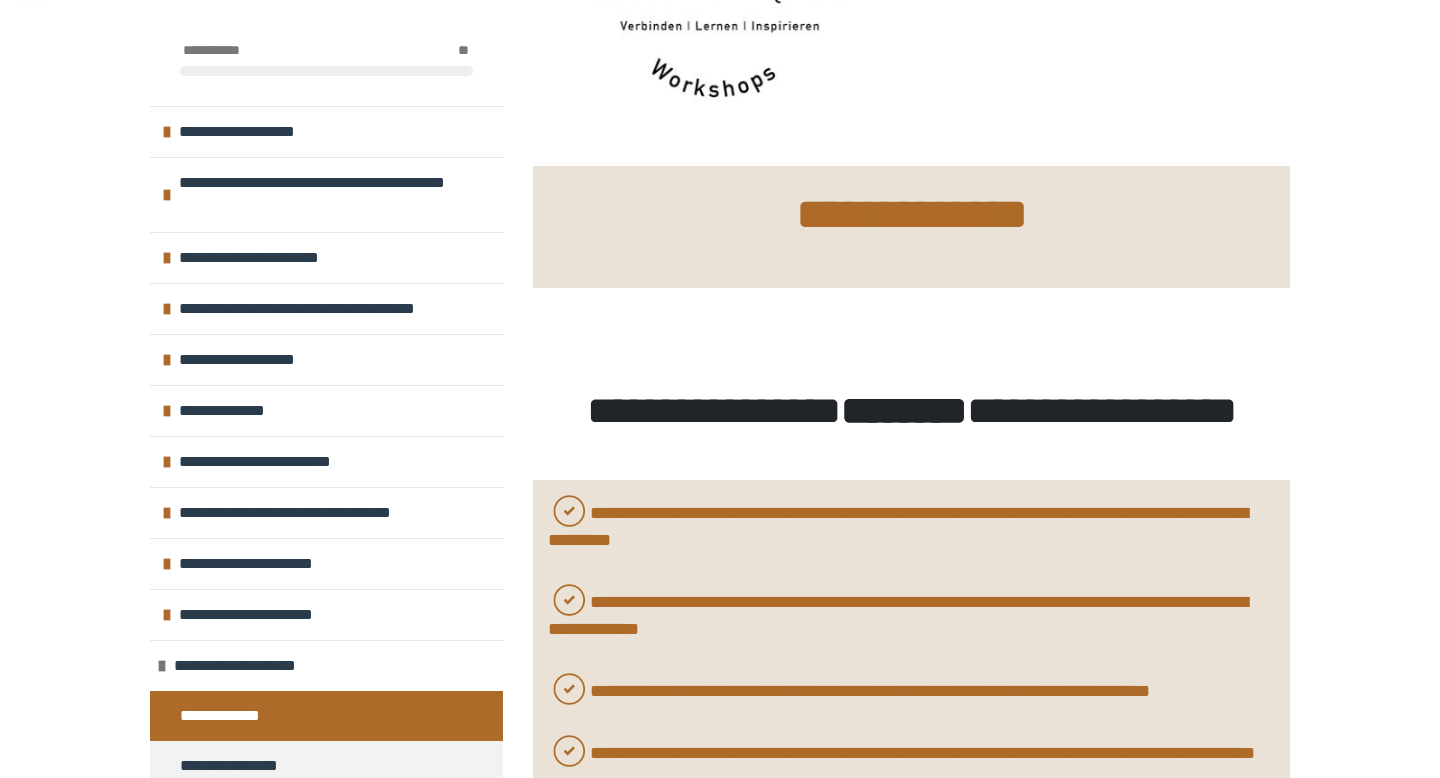 scroll, scrollTop: 372, scrollLeft: 0, axis: vertical 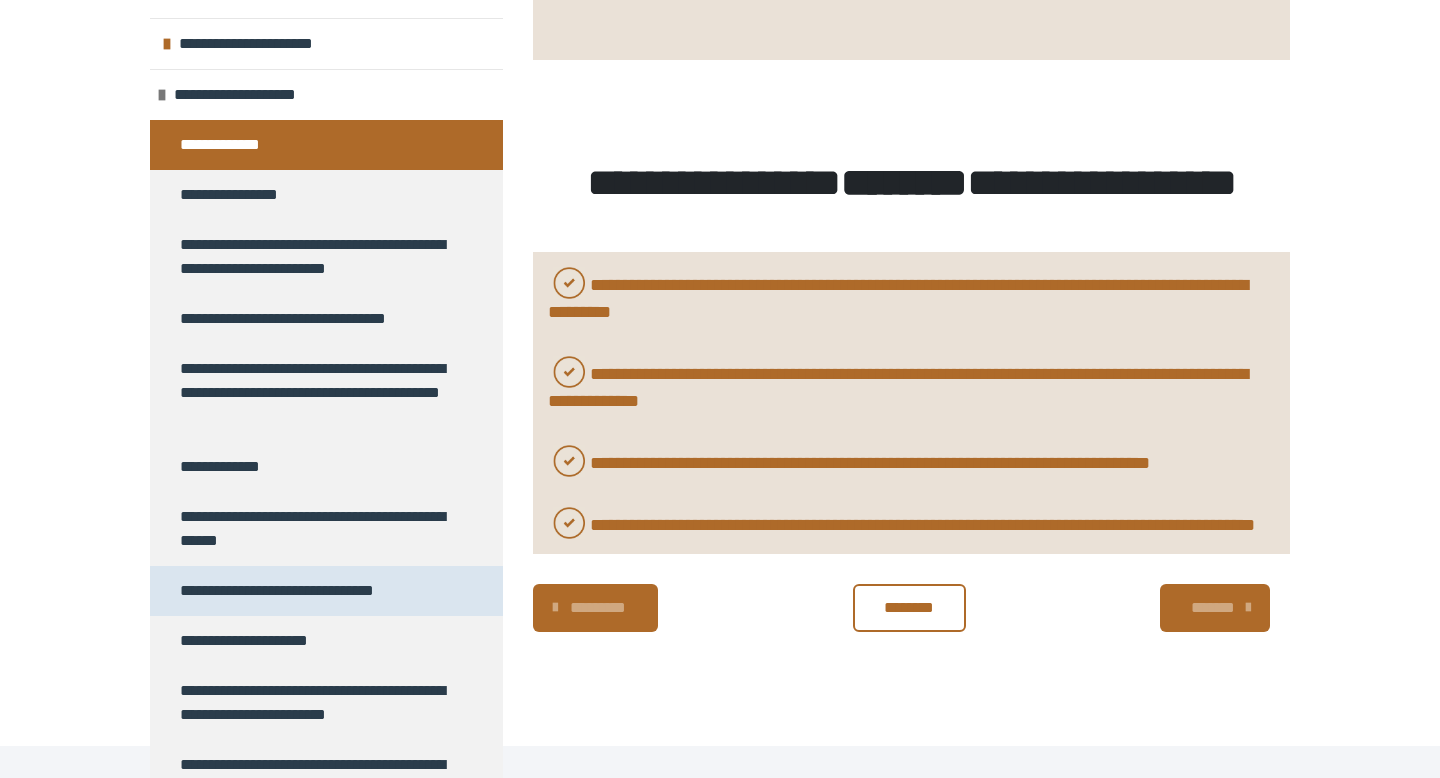 click on "**********" at bounding box center (289, 591) 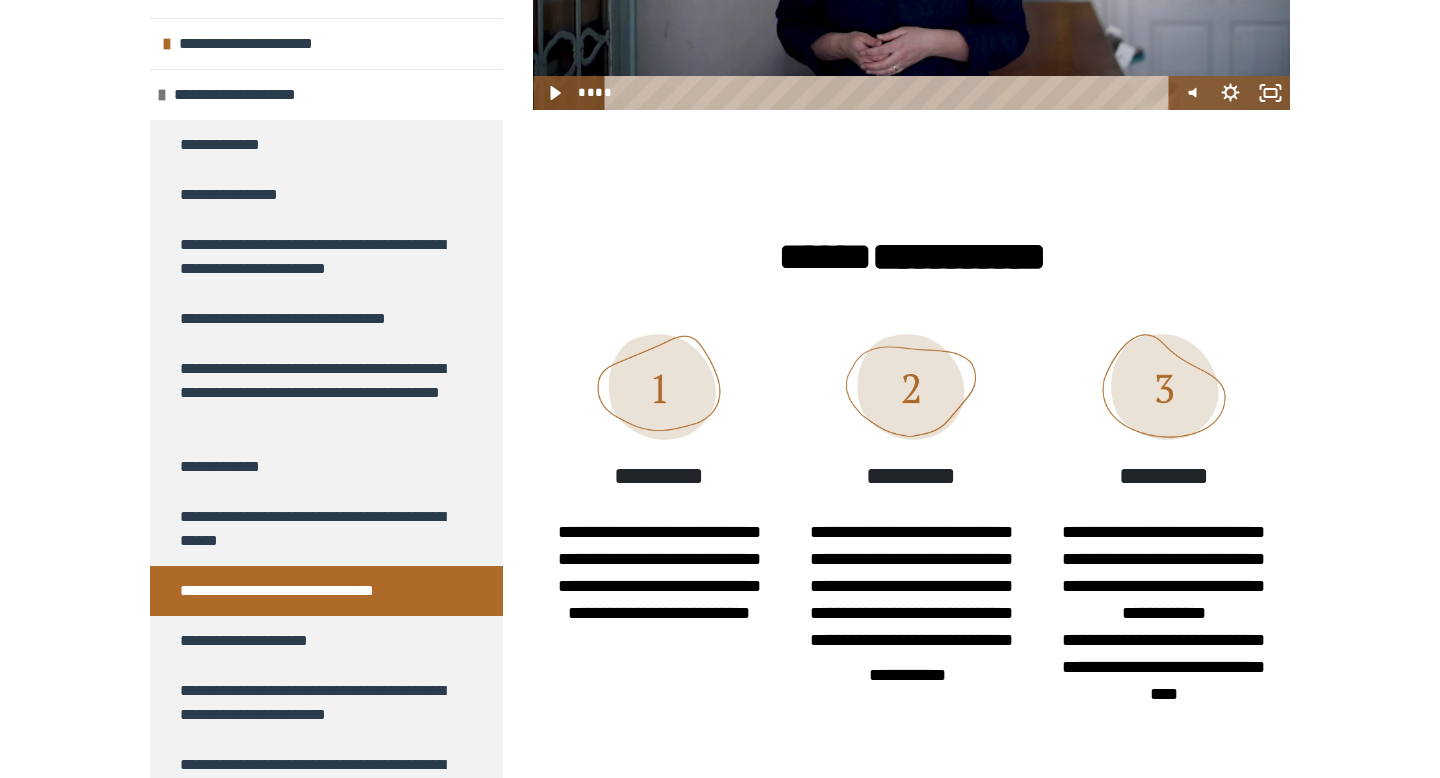 scroll, scrollTop: 952, scrollLeft: 0, axis: vertical 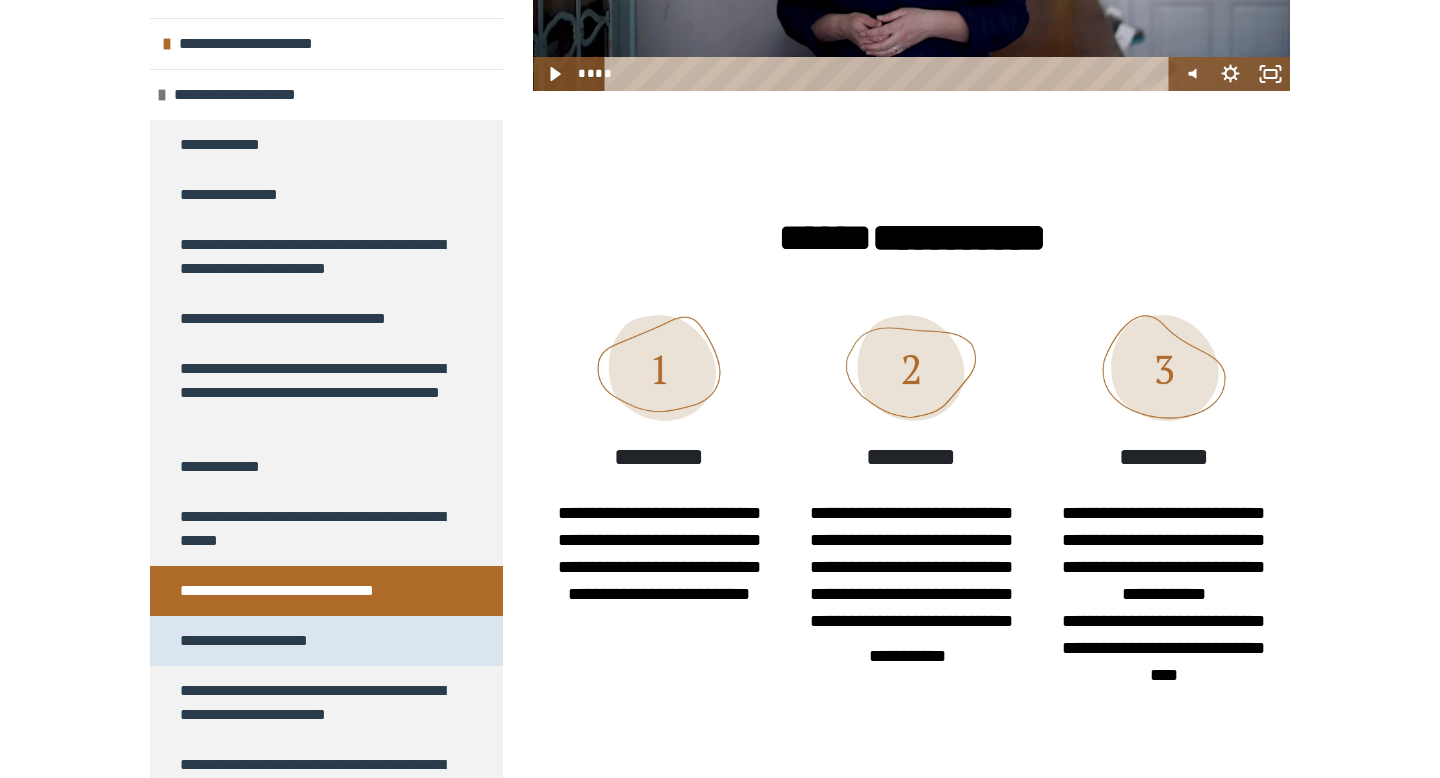 click on "**********" at bounding box center [252, 641] 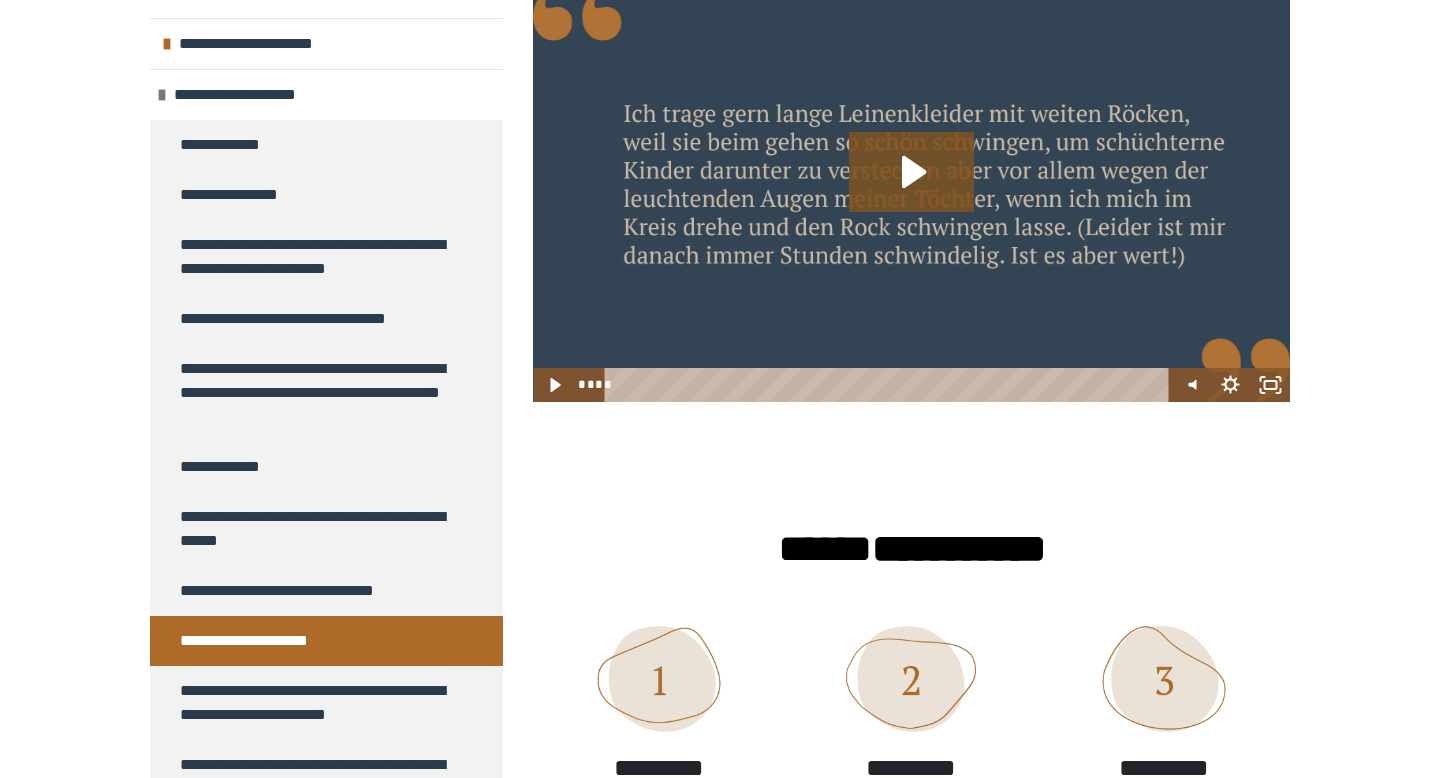 scroll, scrollTop: 670, scrollLeft: 0, axis: vertical 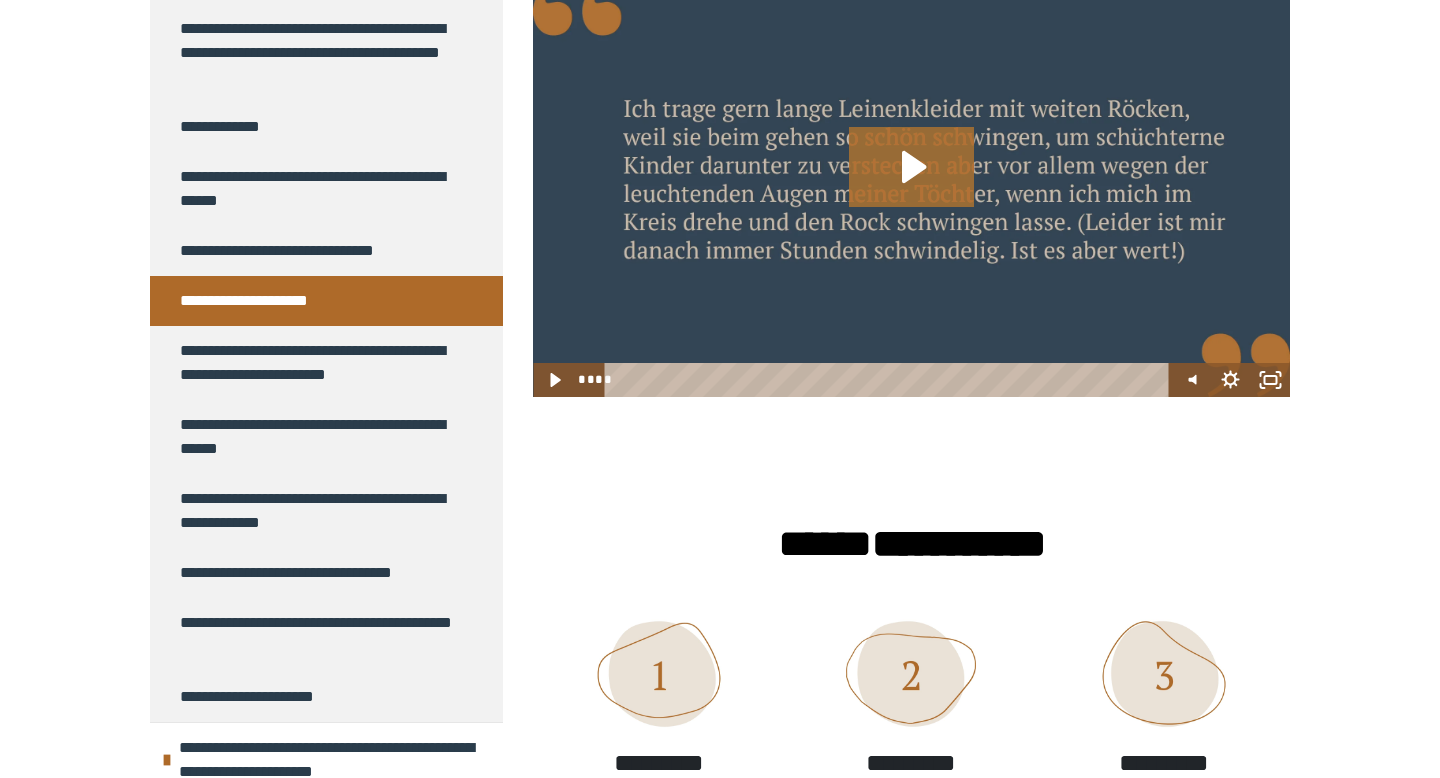 click 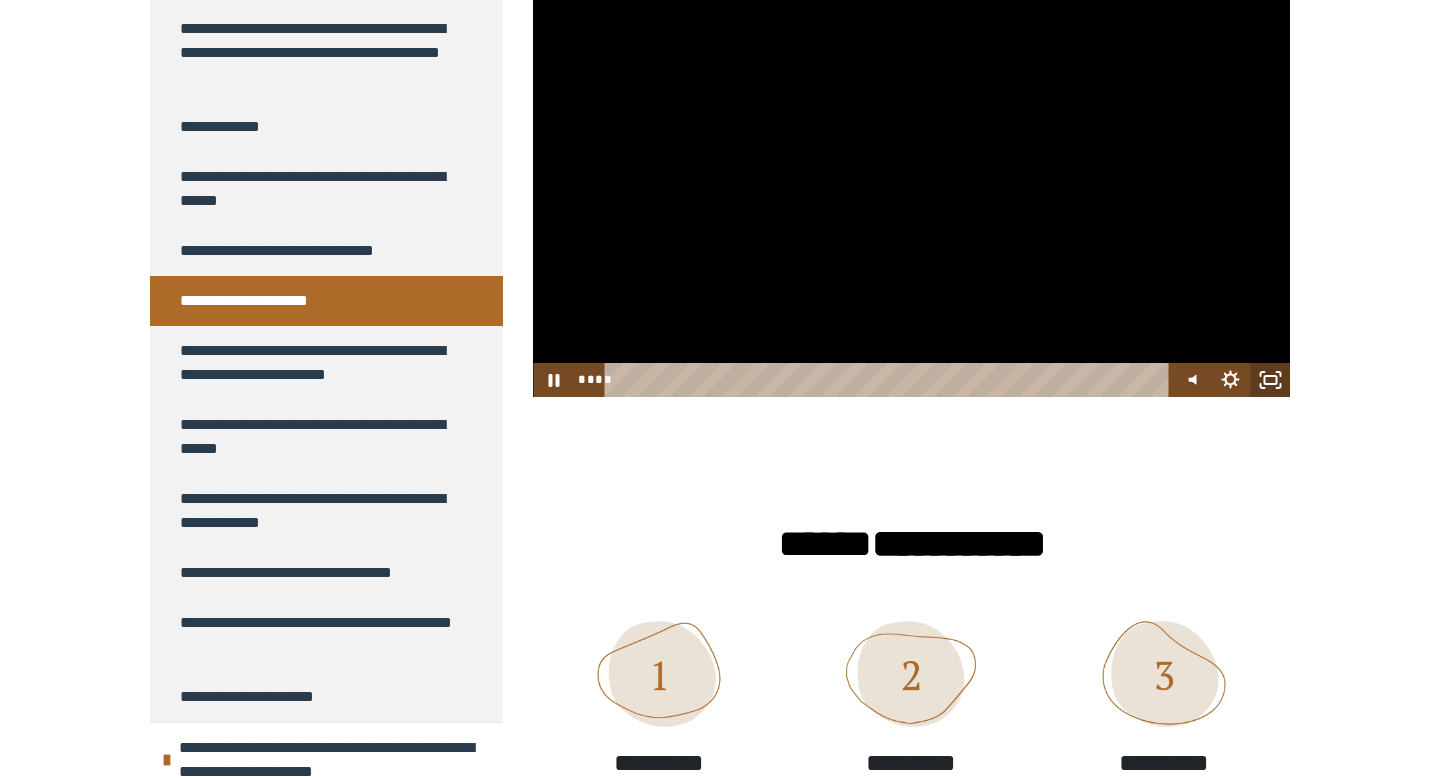 click 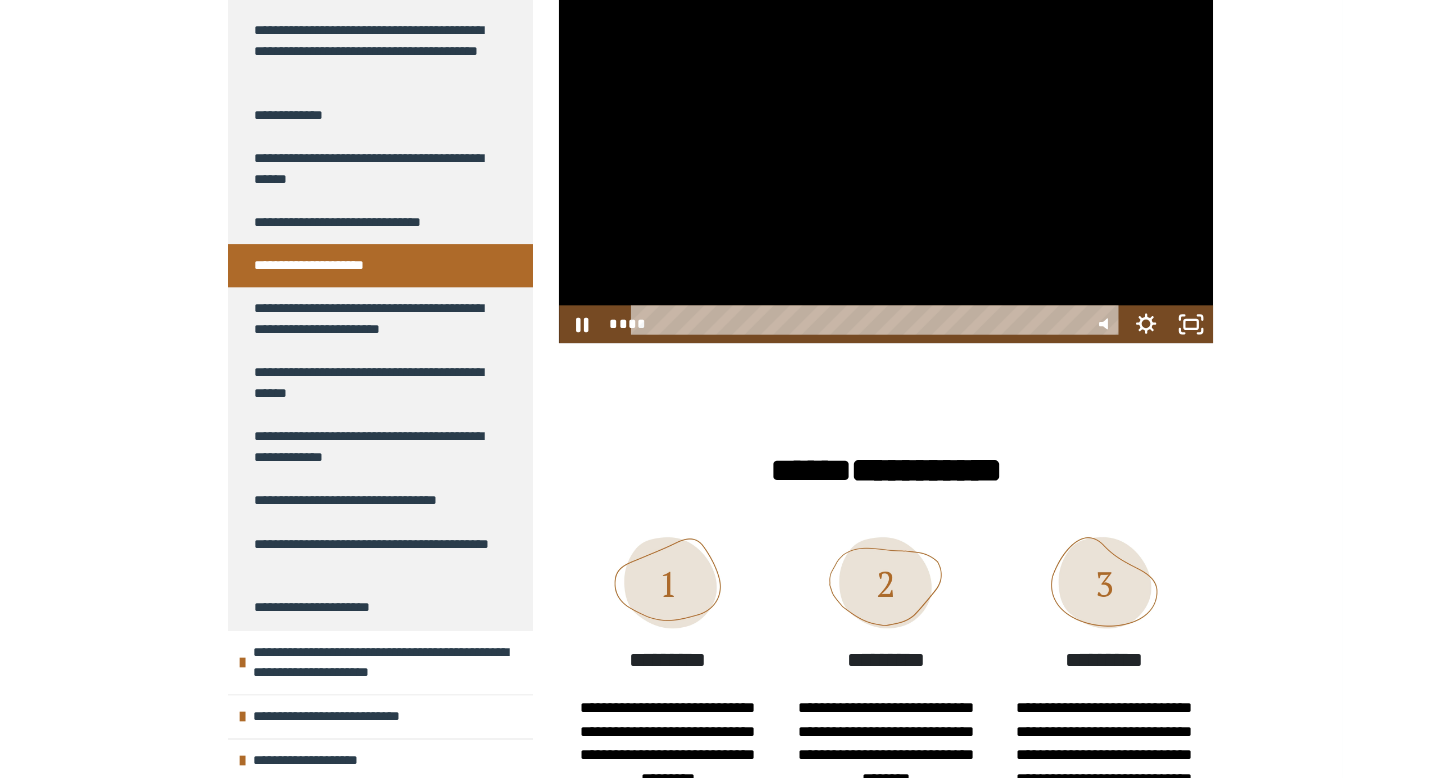 scroll, scrollTop: 905, scrollLeft: 0, axis: vertical 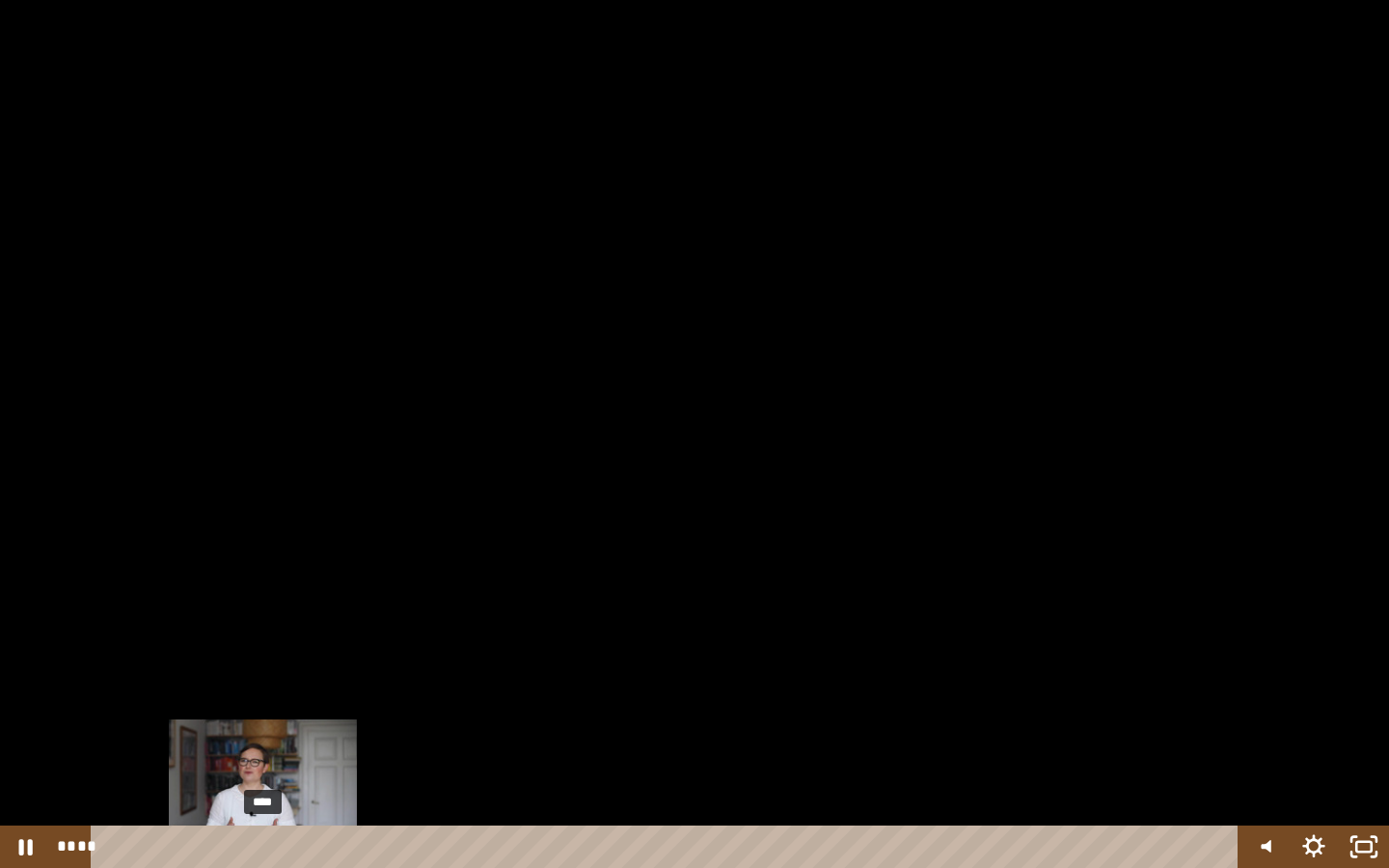 click on "****" at bounding box center [667, 847] 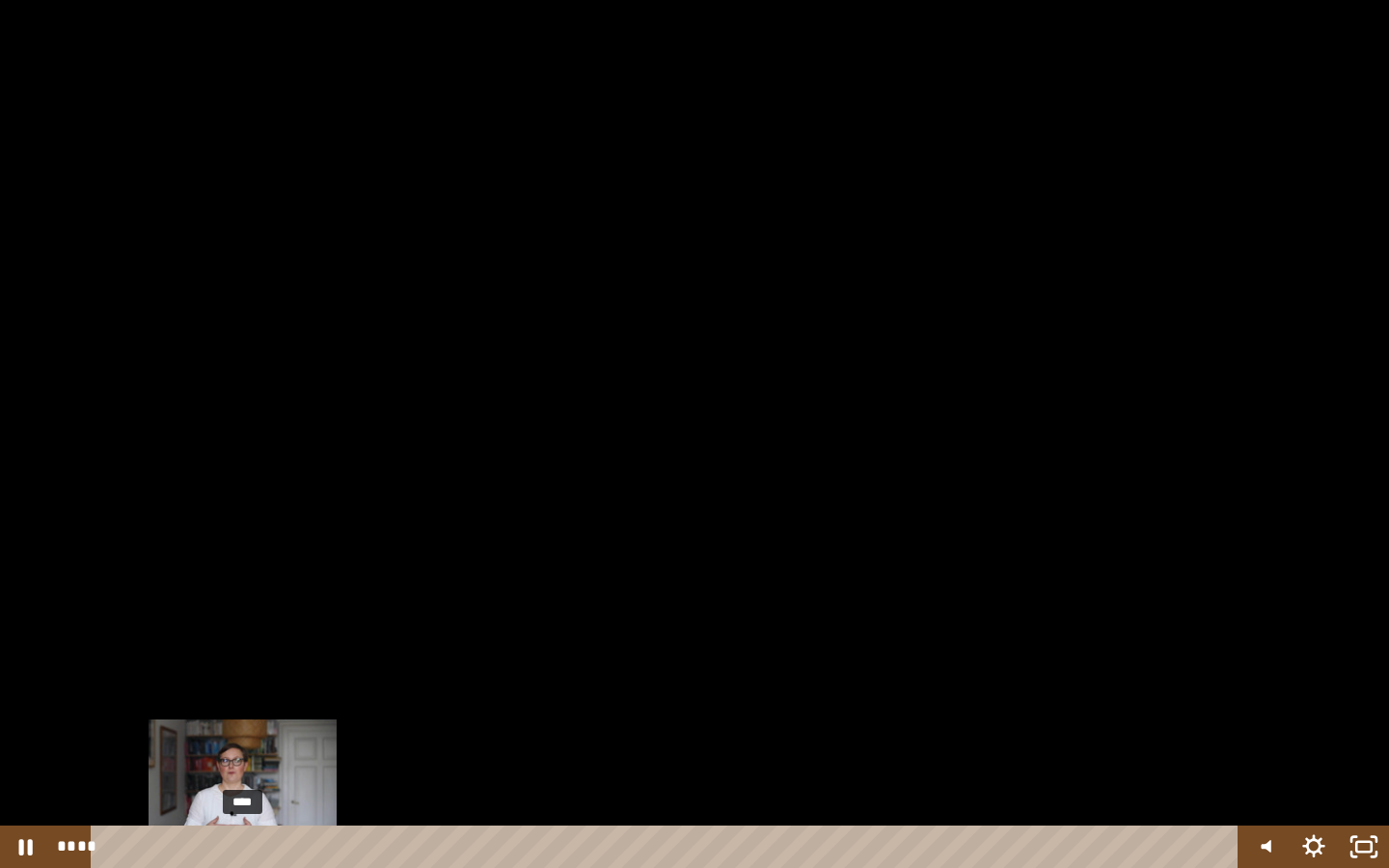 click on "****" at bounding box center (667, 847) 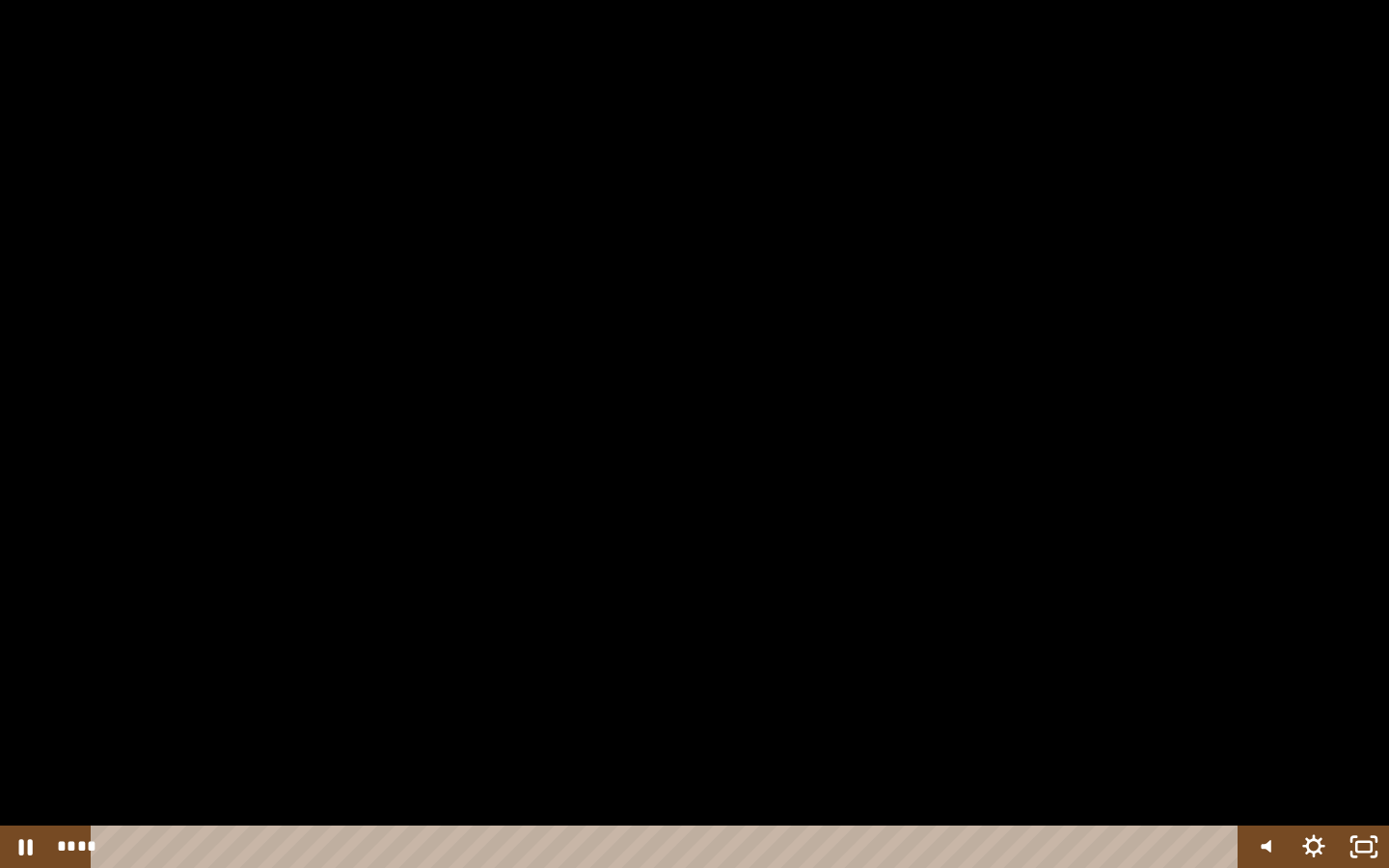 click at bounding box center [694, 434] 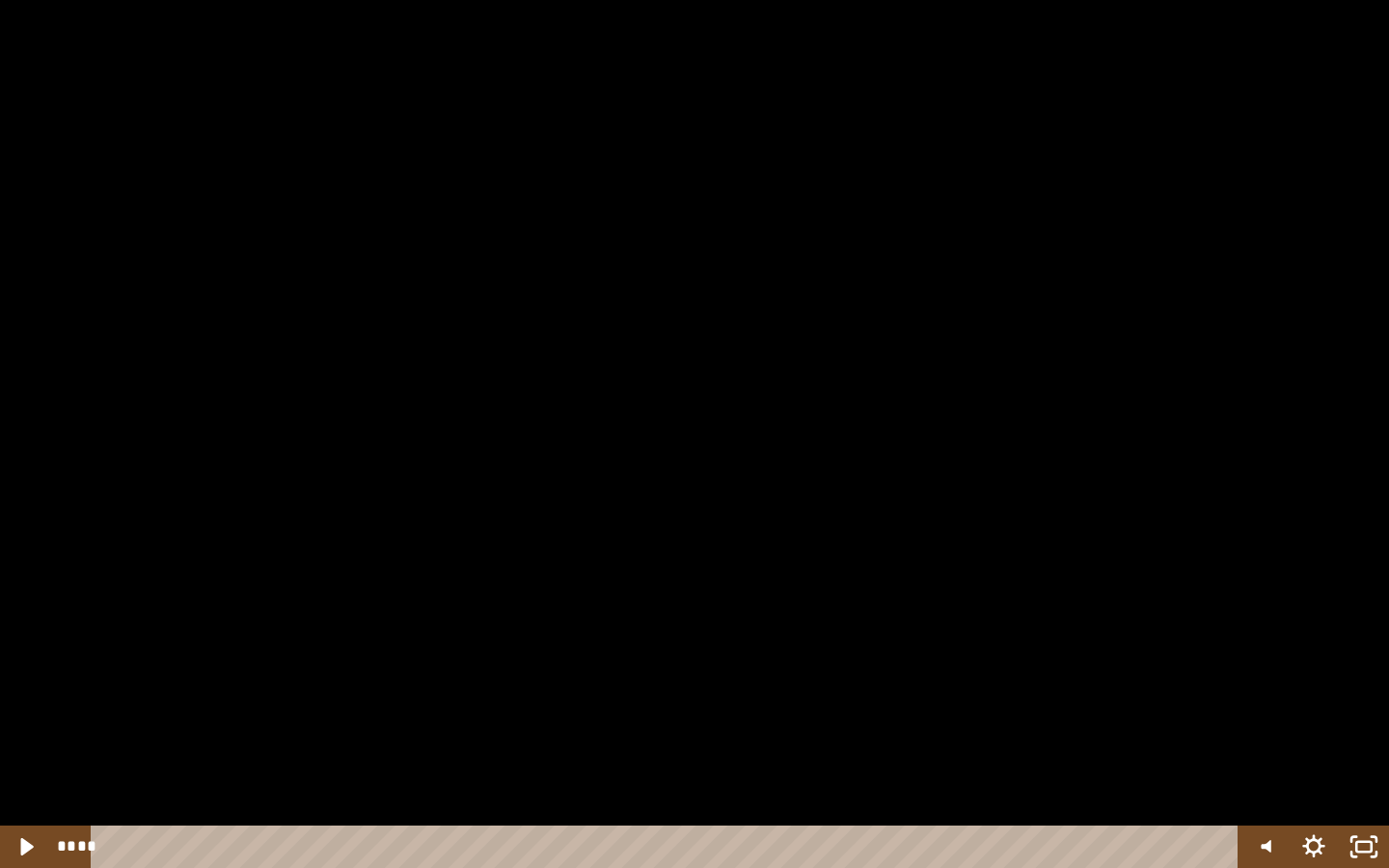 type 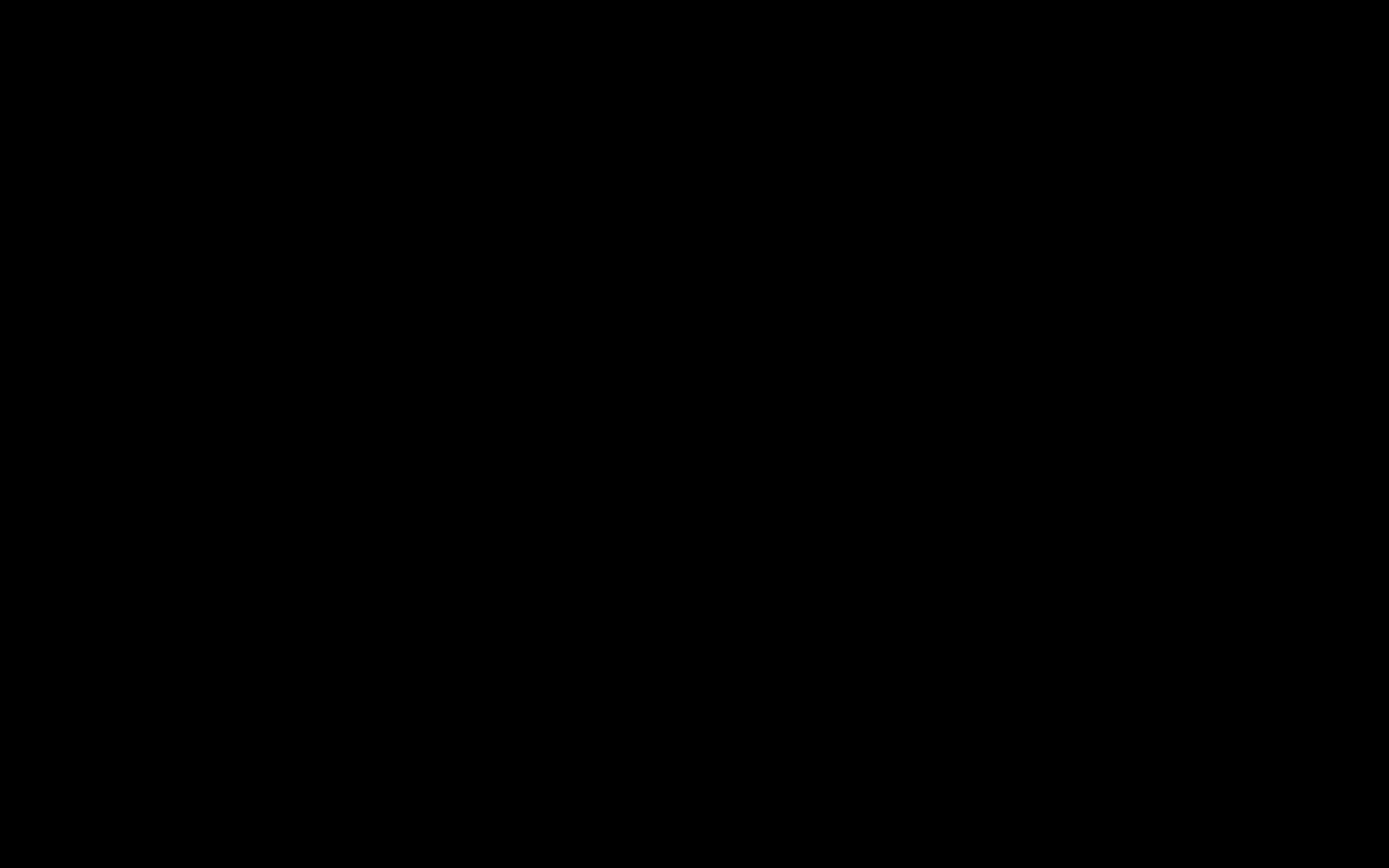 click at bounding box center [0, 0] 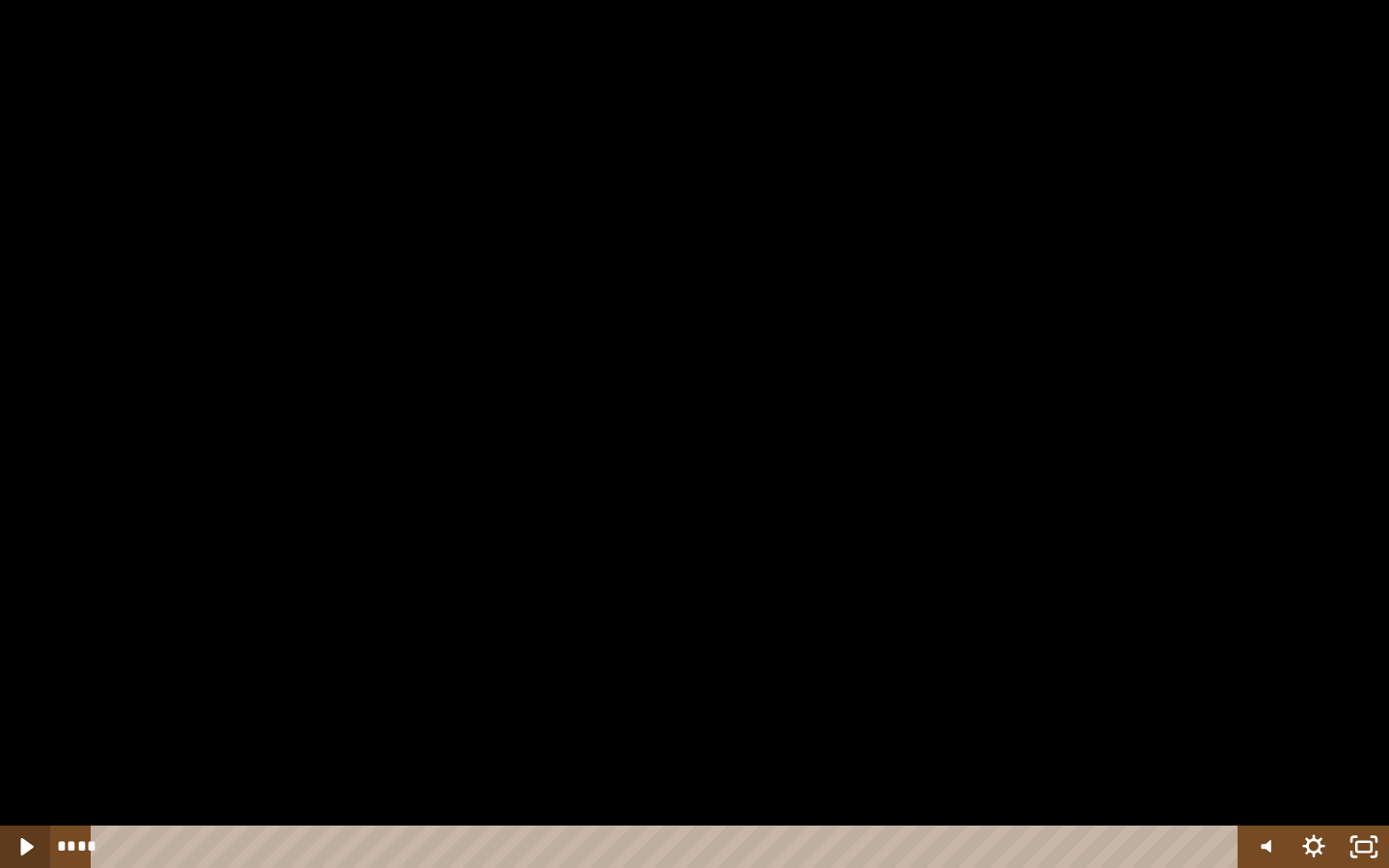 click 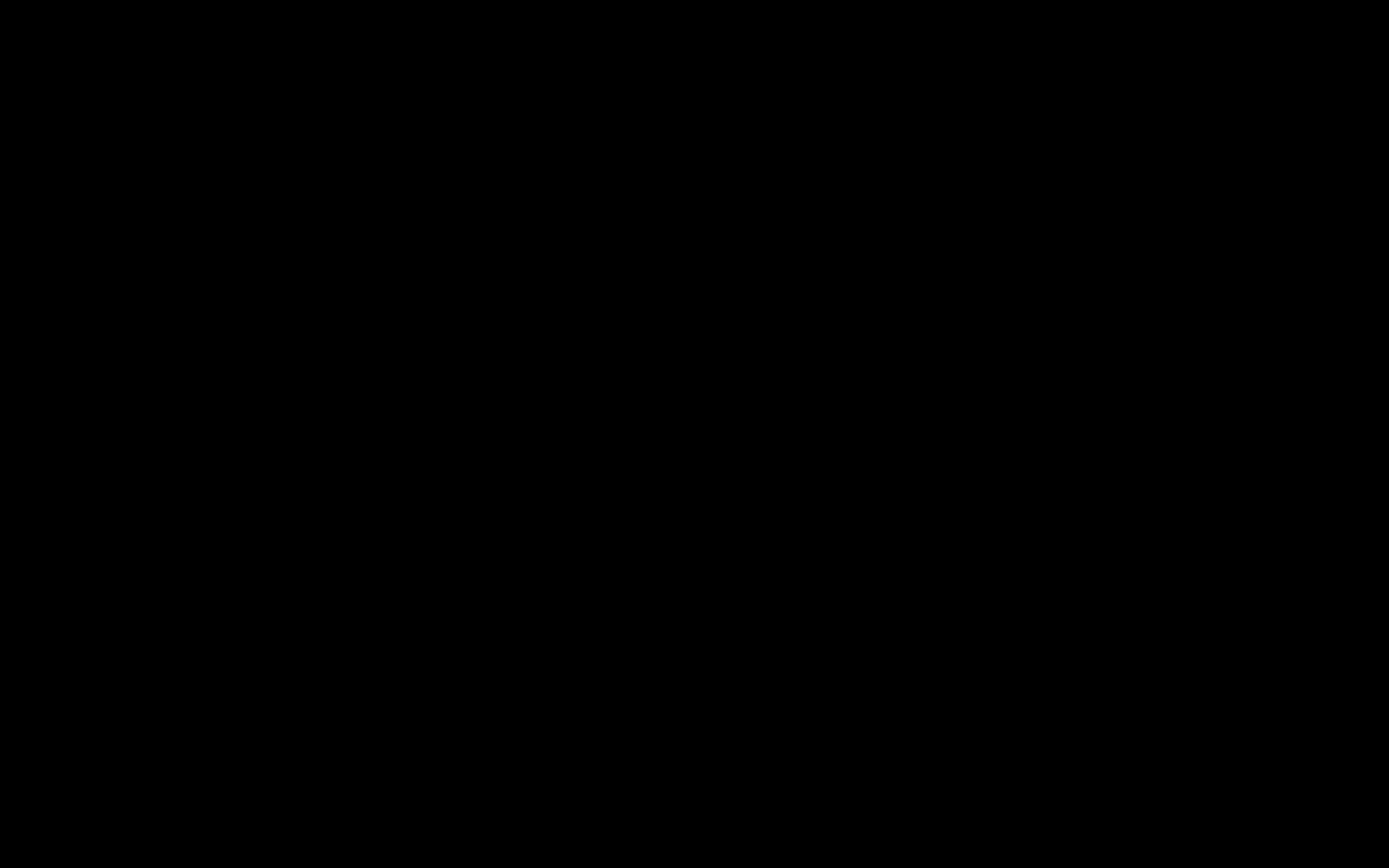 type 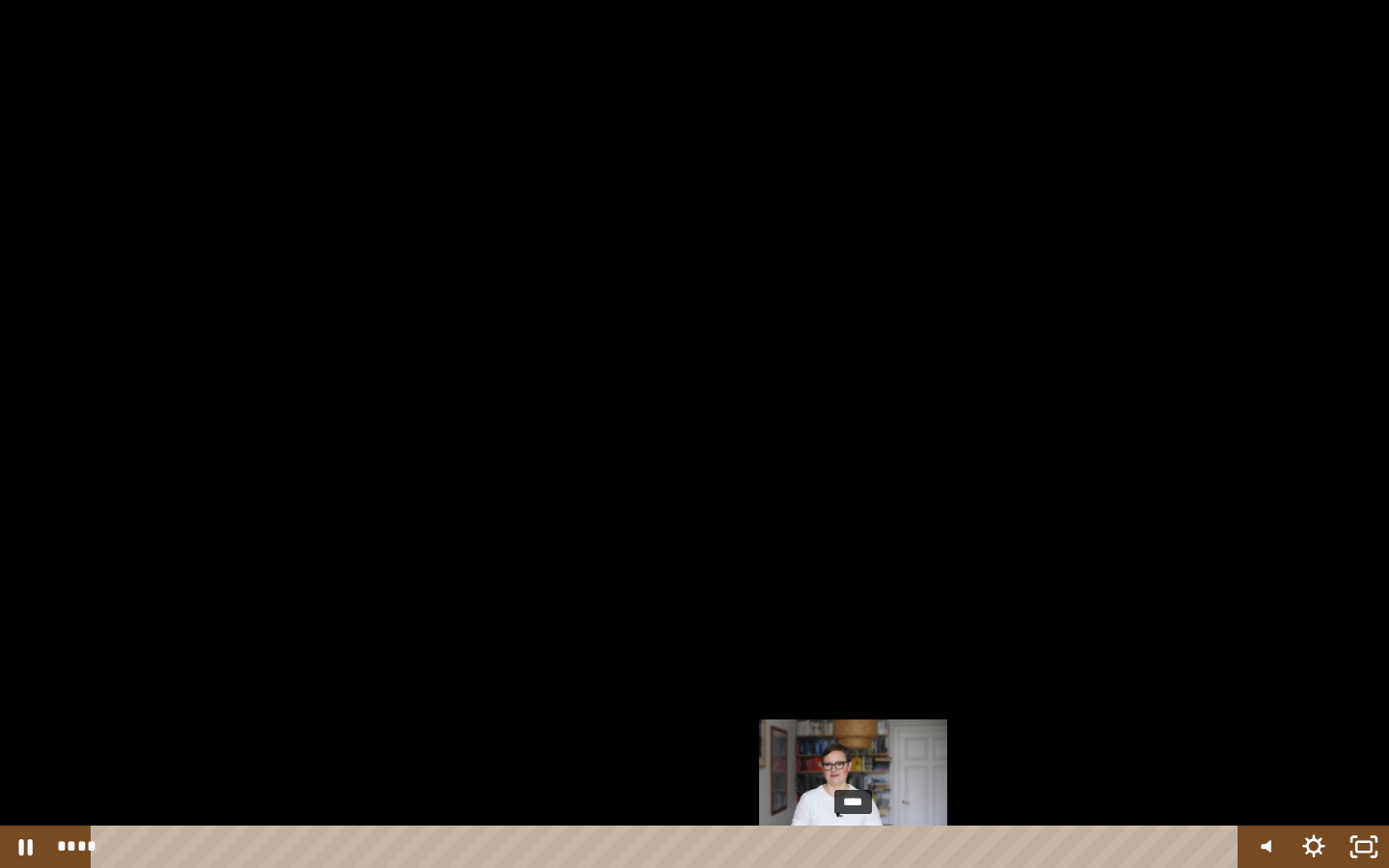 click on "****" at bounding box center (667, 847) 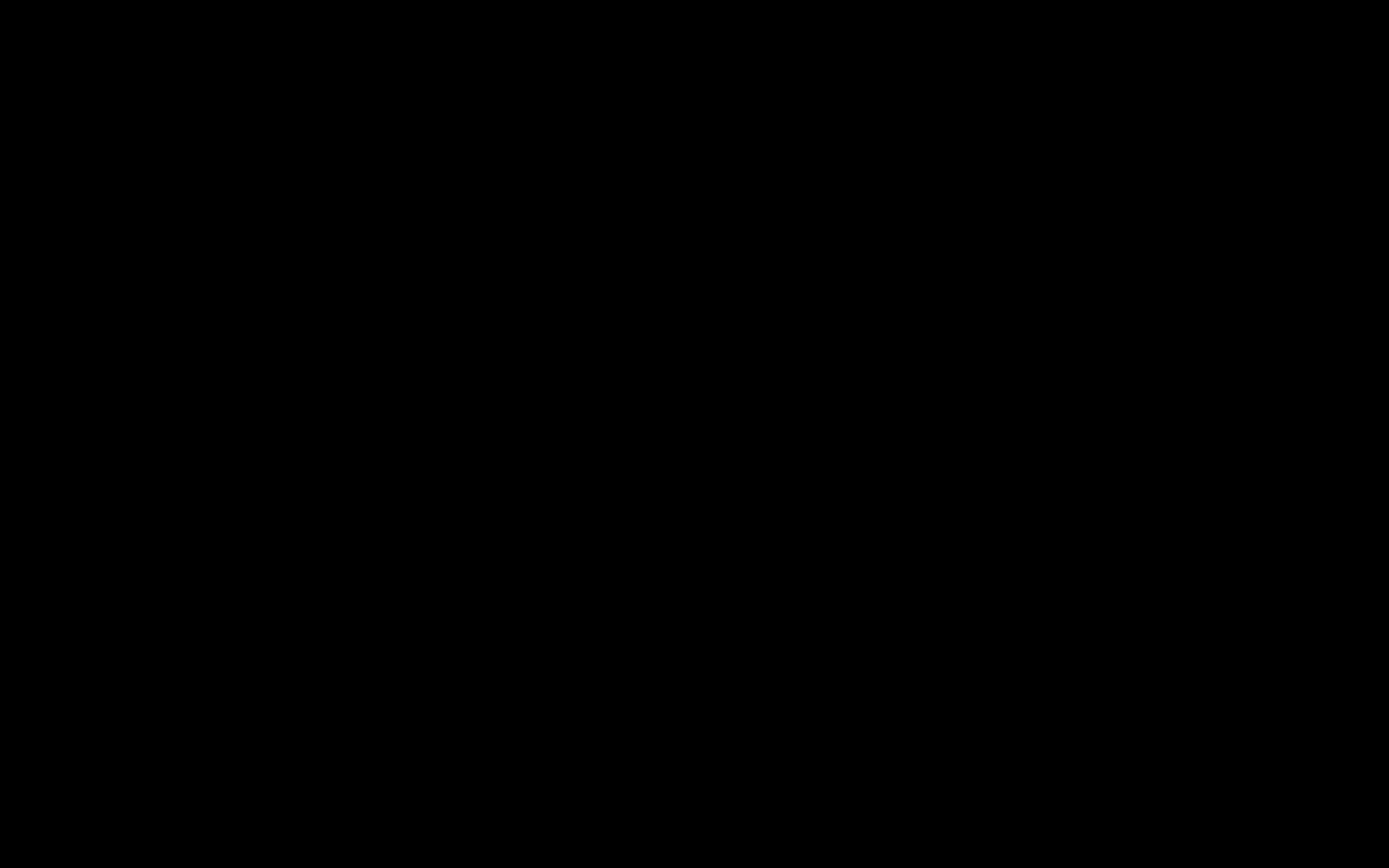 click at bounding box center [694, 434] 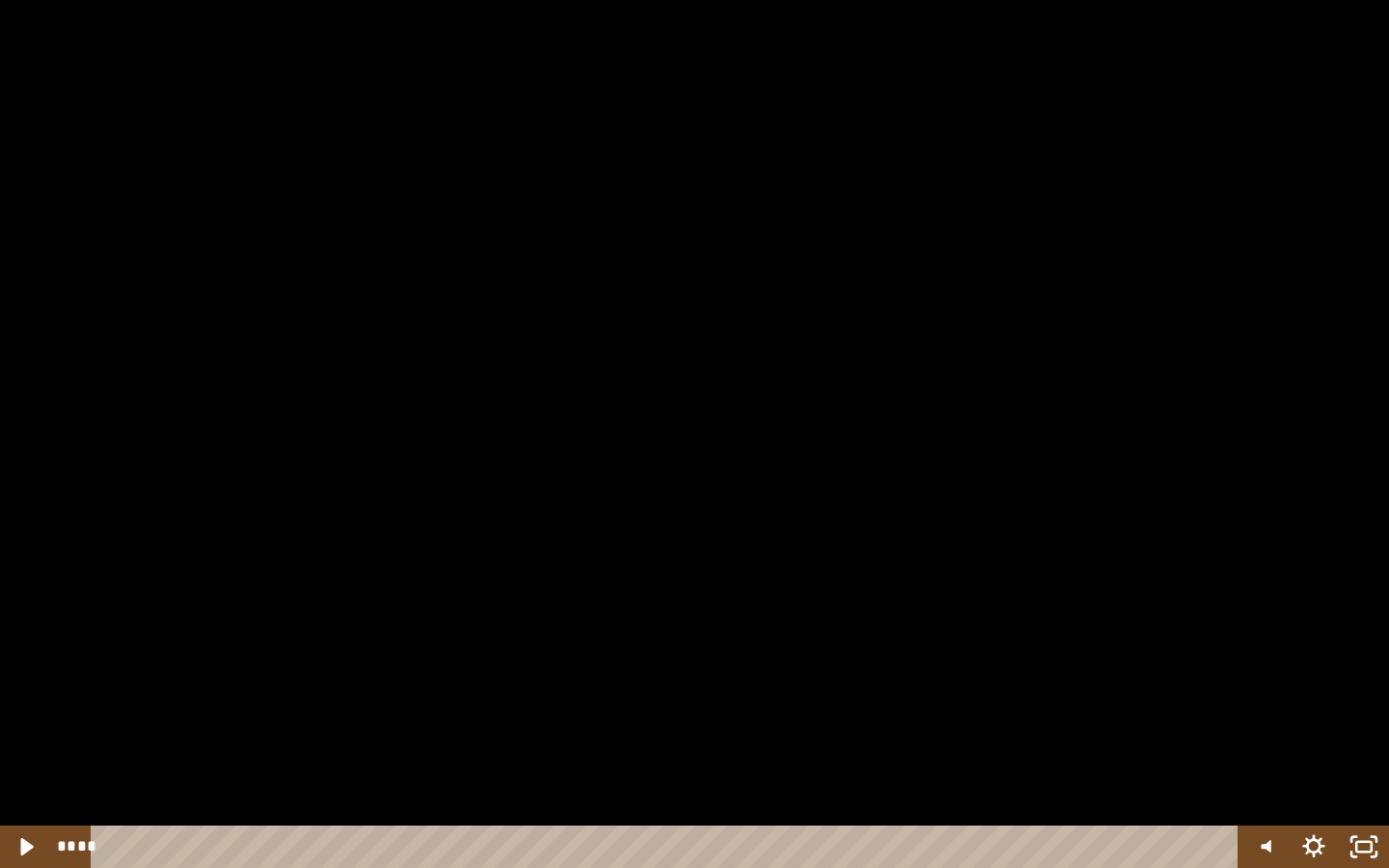 click at bounding box center [0, 0] 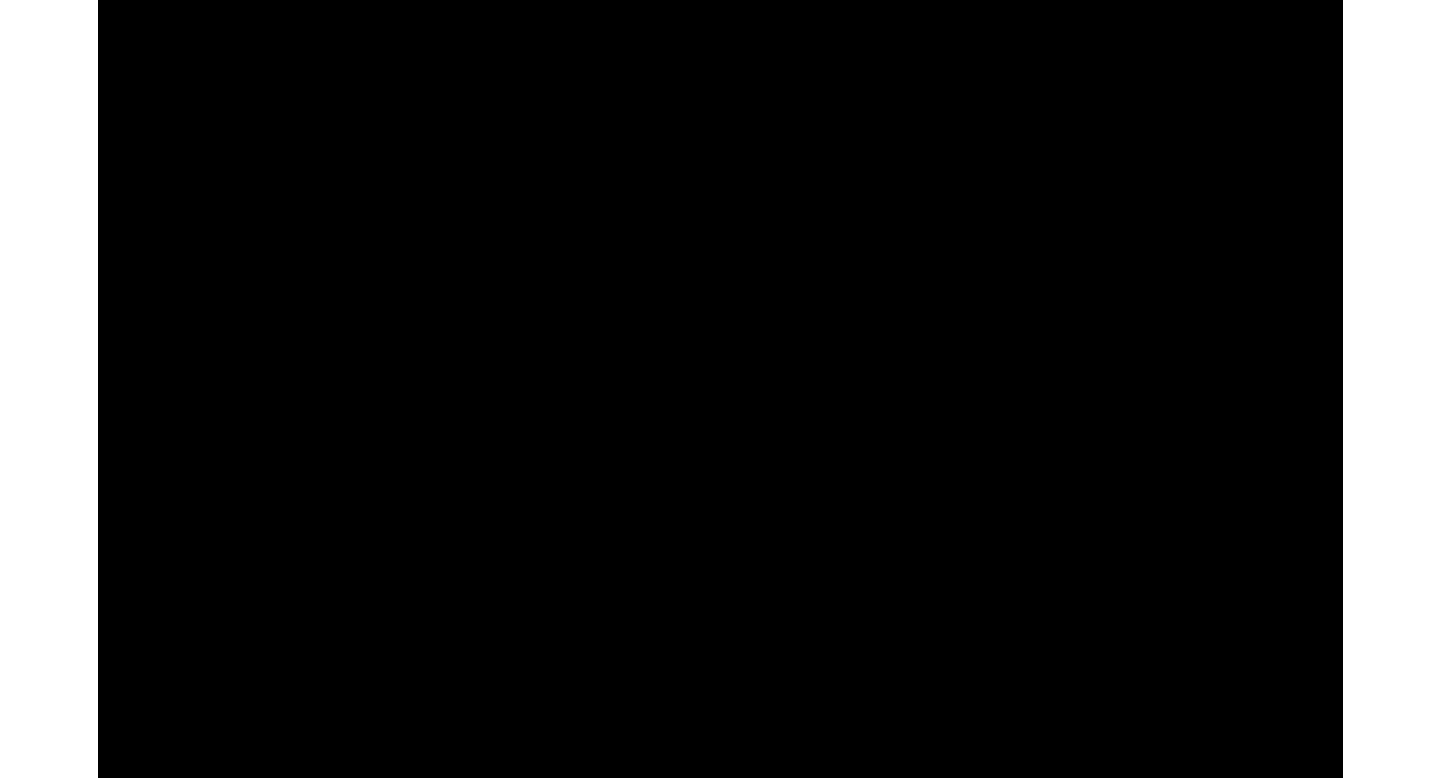 scroll, scrollTop: 911, scrollLeft: 0, axis: vertical 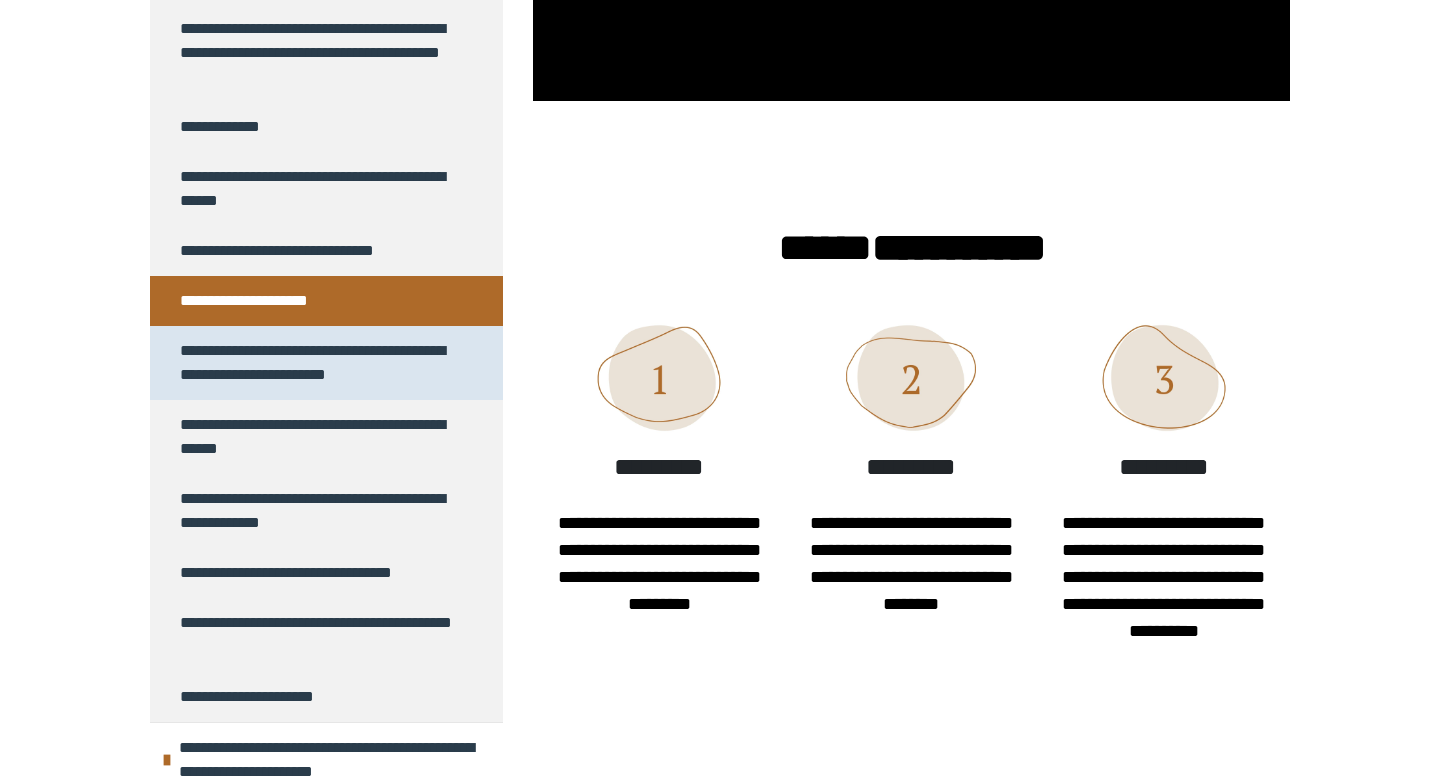 click on "**********" at bounding box center (318, 363) 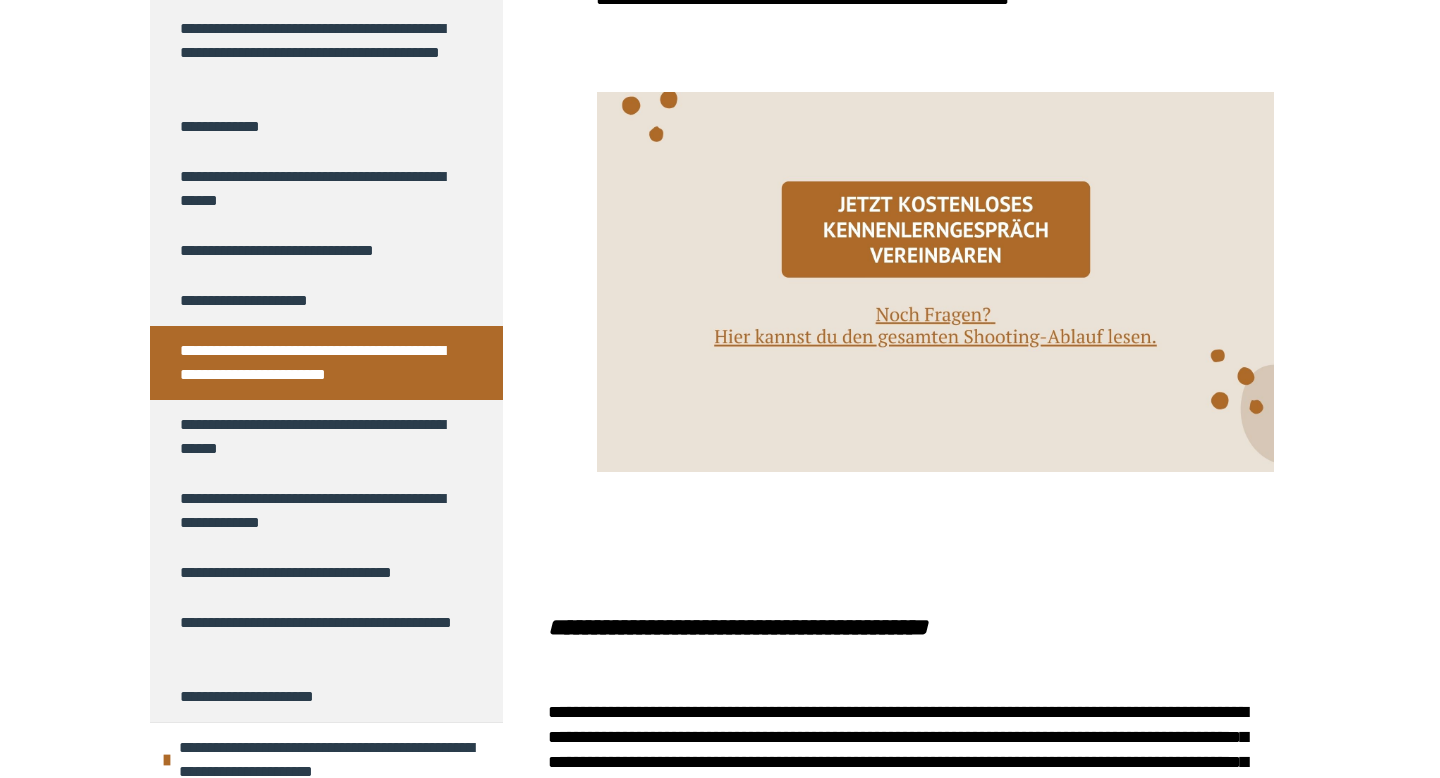 scroll, scrollTop: 2358, scrollLeft: 0, axis: vertical 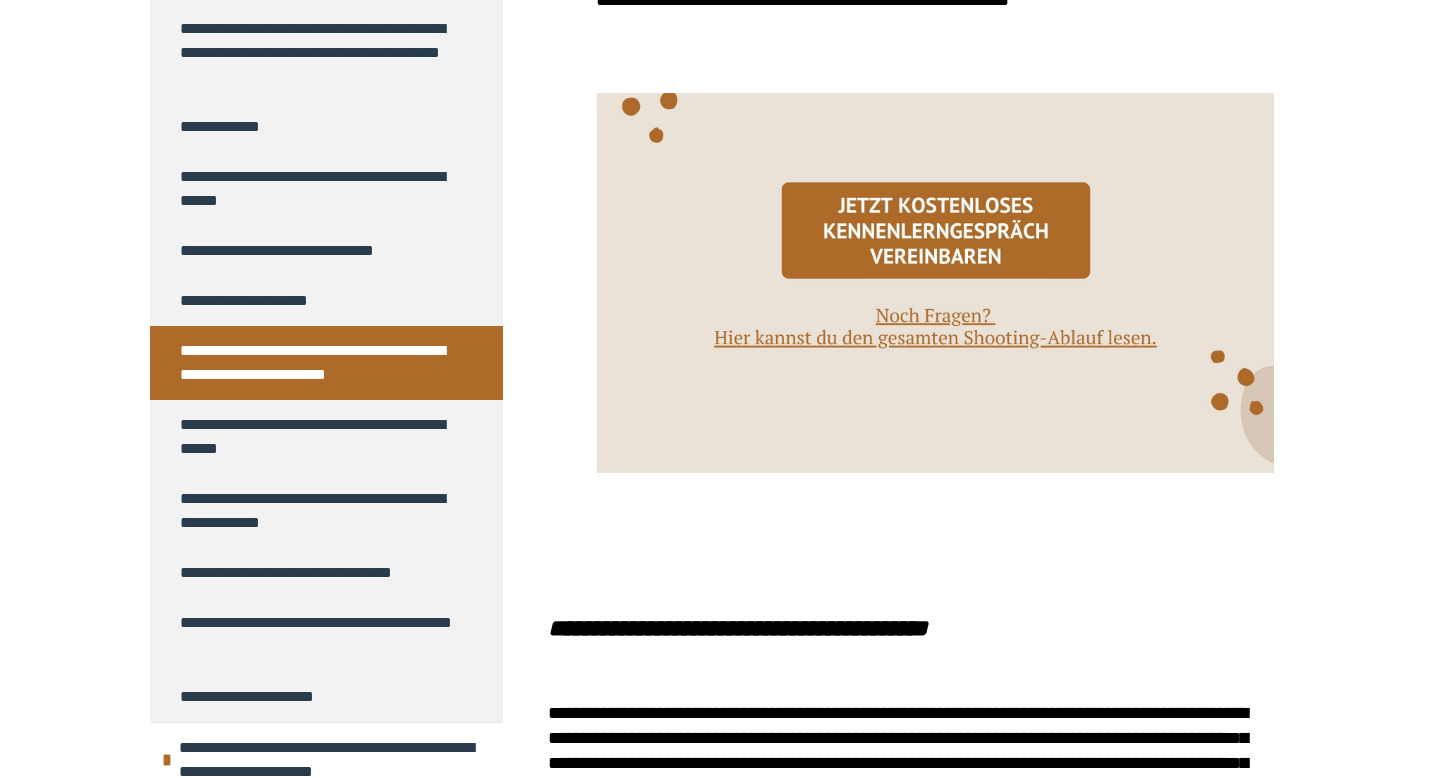 click at bounding box center [935, 283] 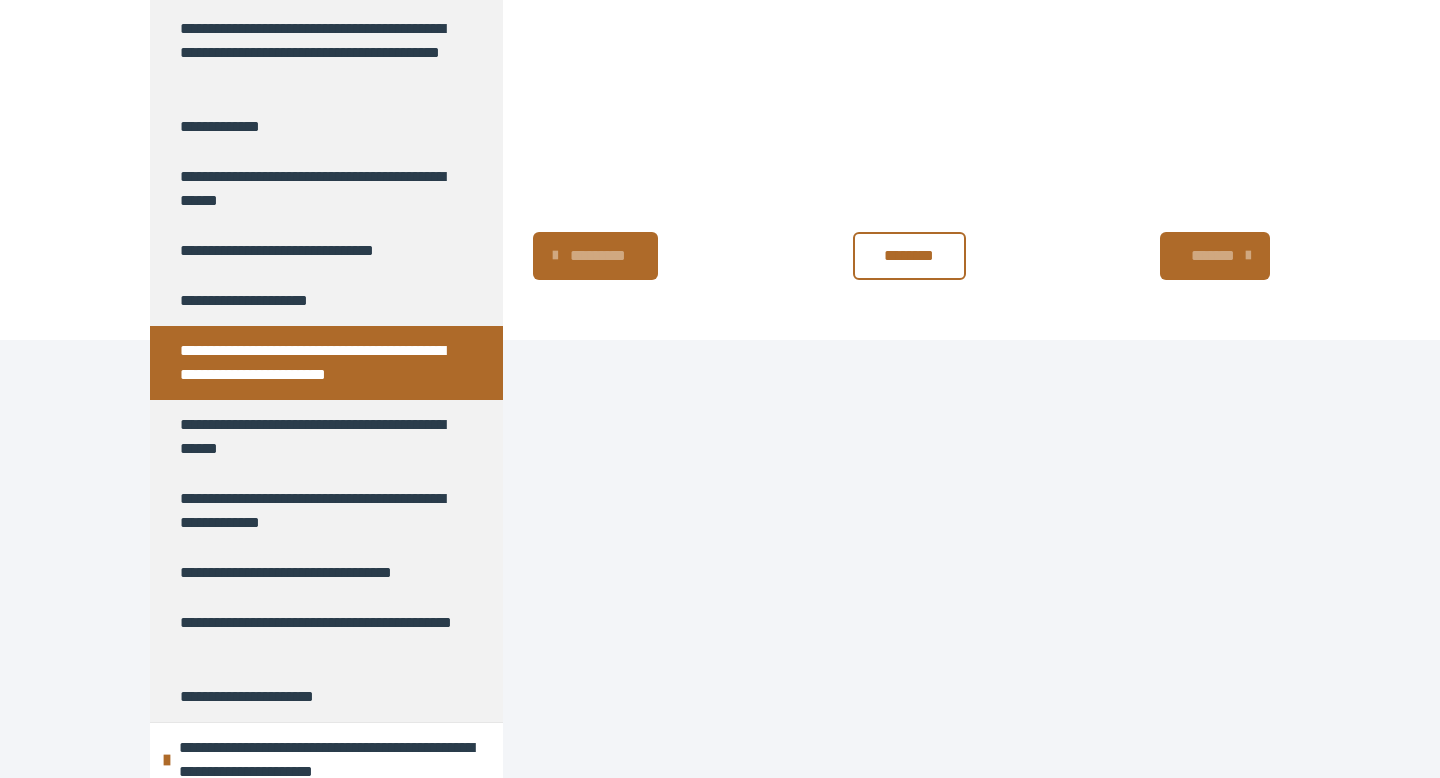 scroll, scrollTop: 7626, scrollLeft: 0, axis: vertical 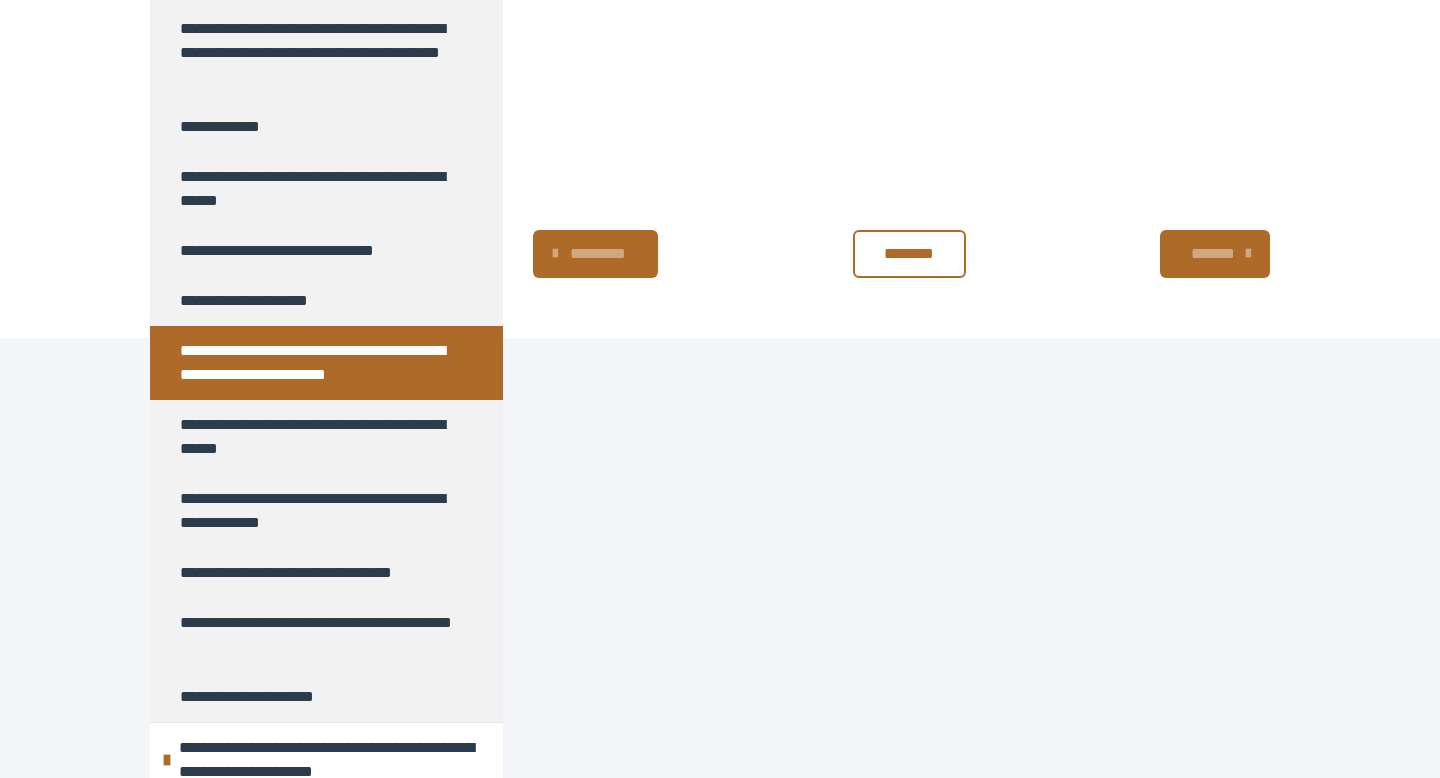 click on "*******" at bounding box center (1213, 254) 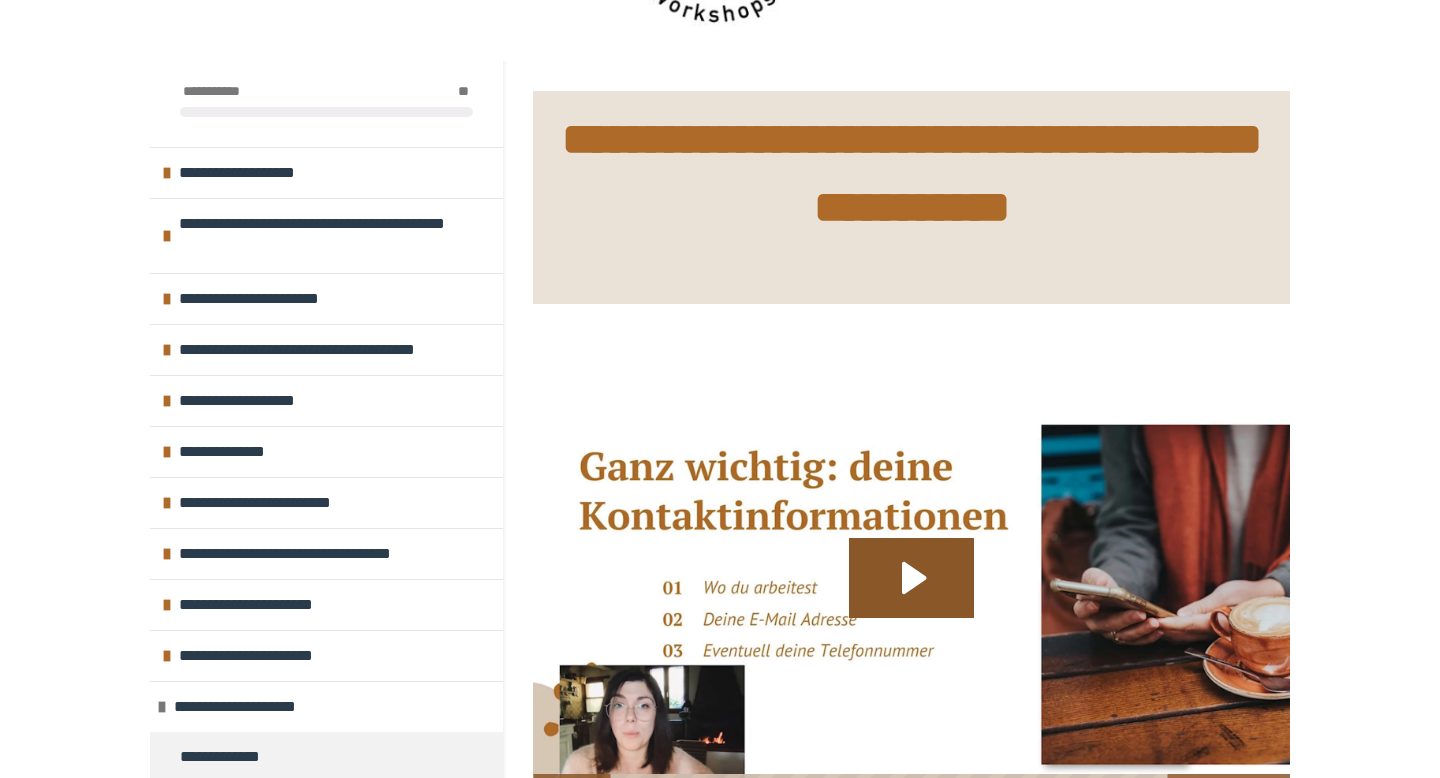 scroll, scrollTop: 202, scrollLeft: 0, axis: vertical 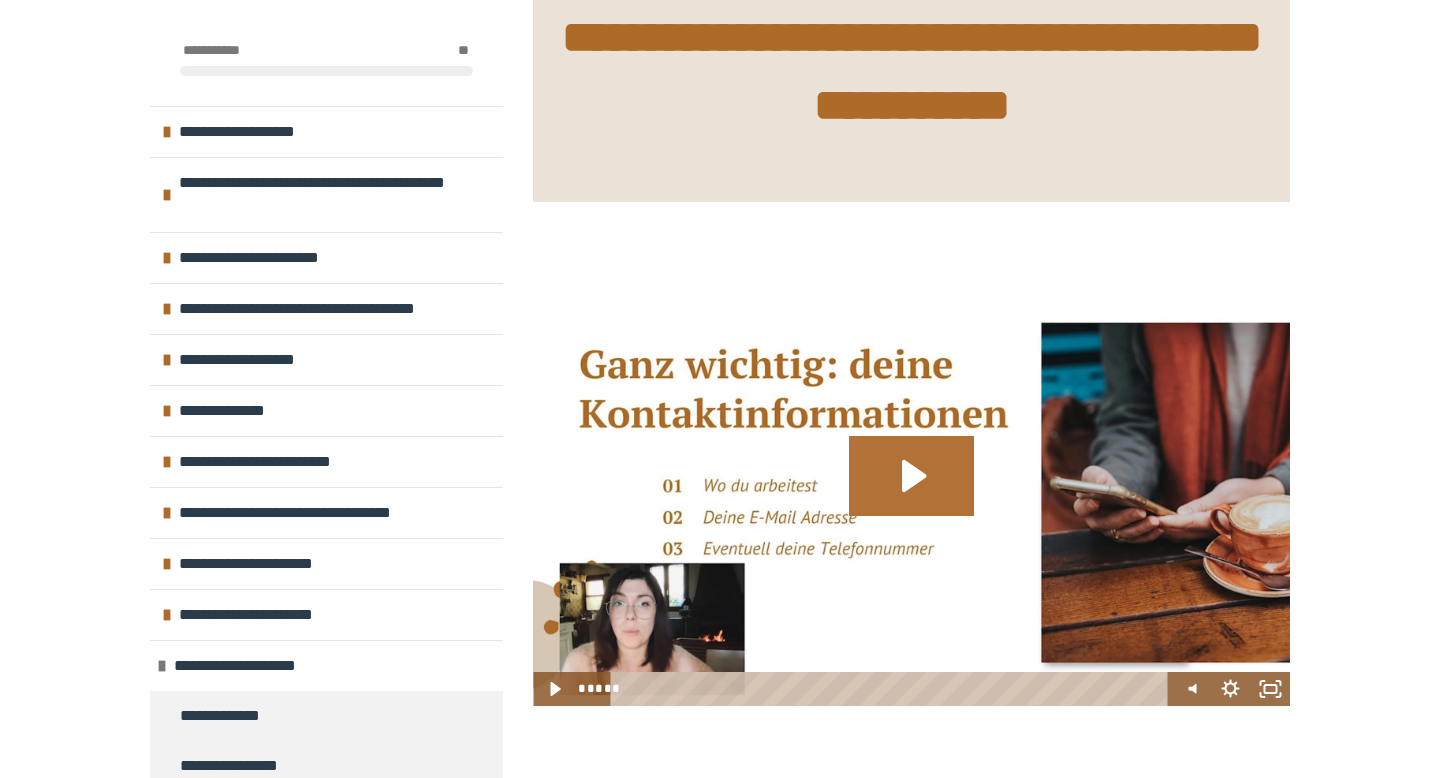 click 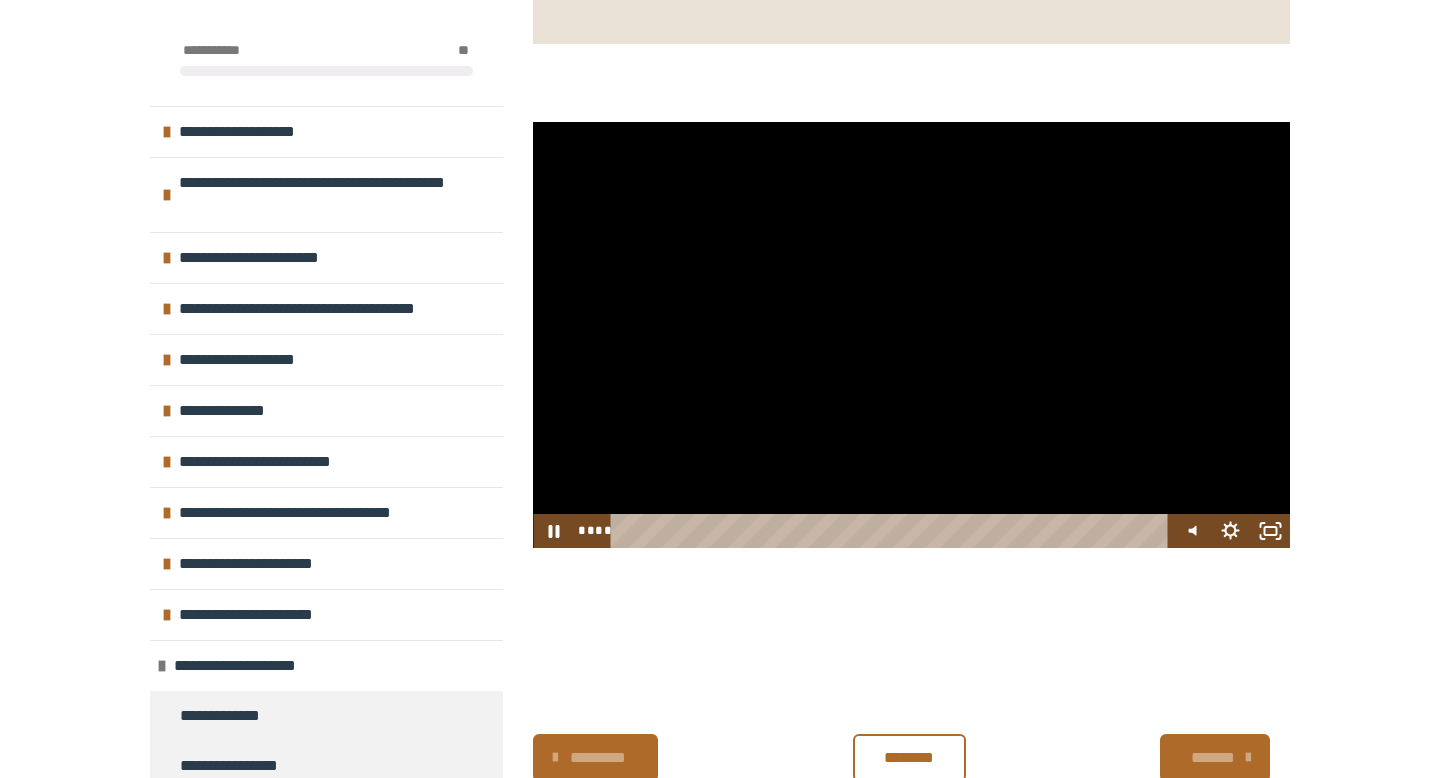 scroll, scrollTop: 543, scrollLeft: 0, axis: vertical 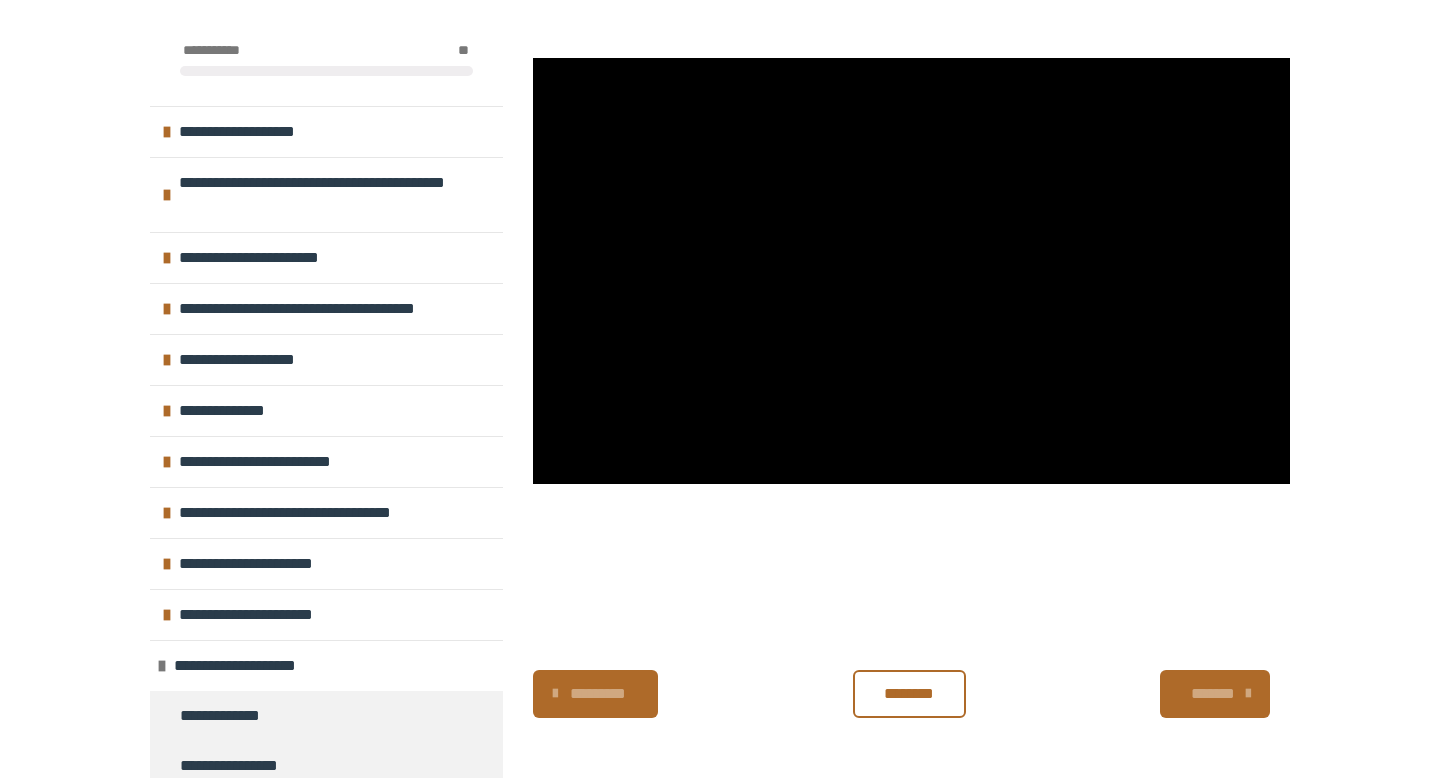 click on "**********" at bounding box center [720, 117] 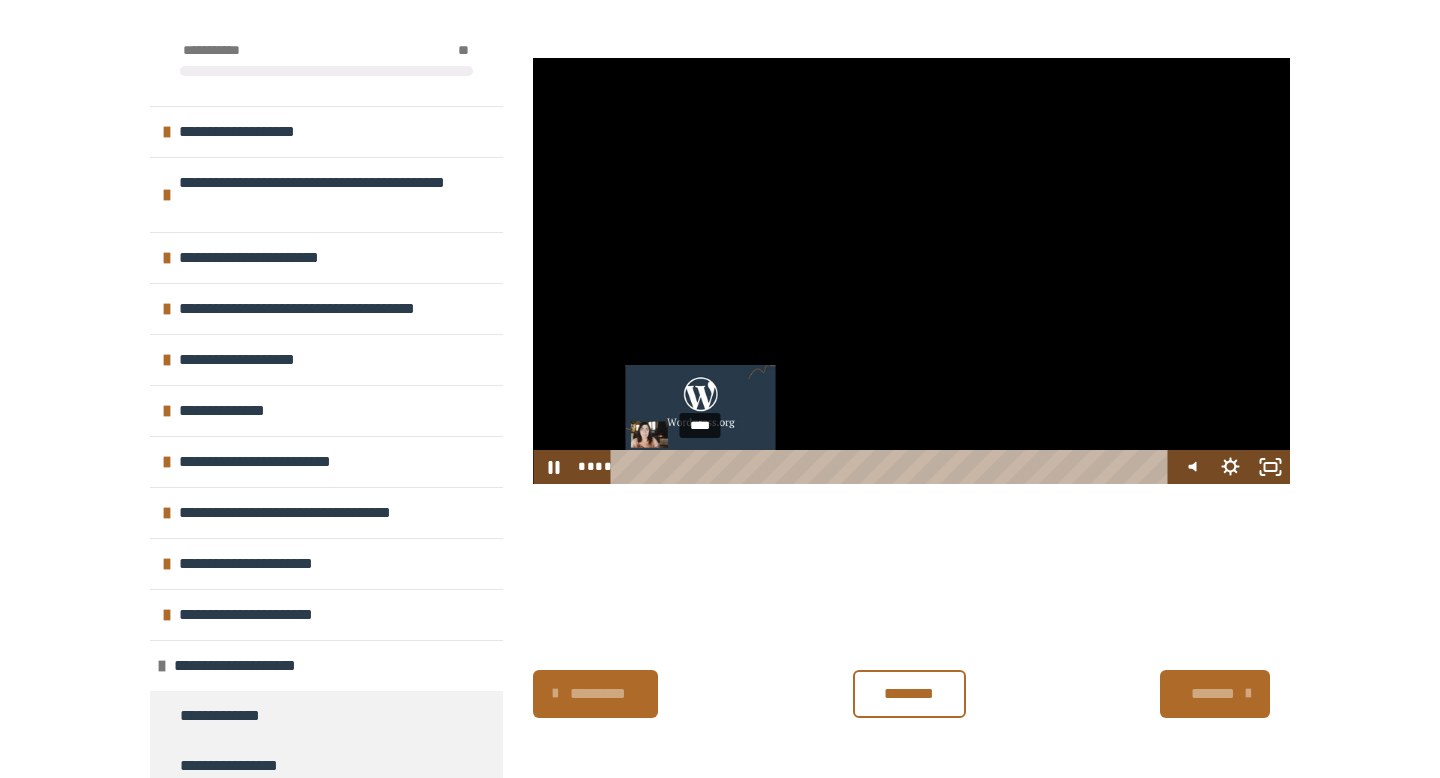 click on "****" at bounding box center [893, 467] 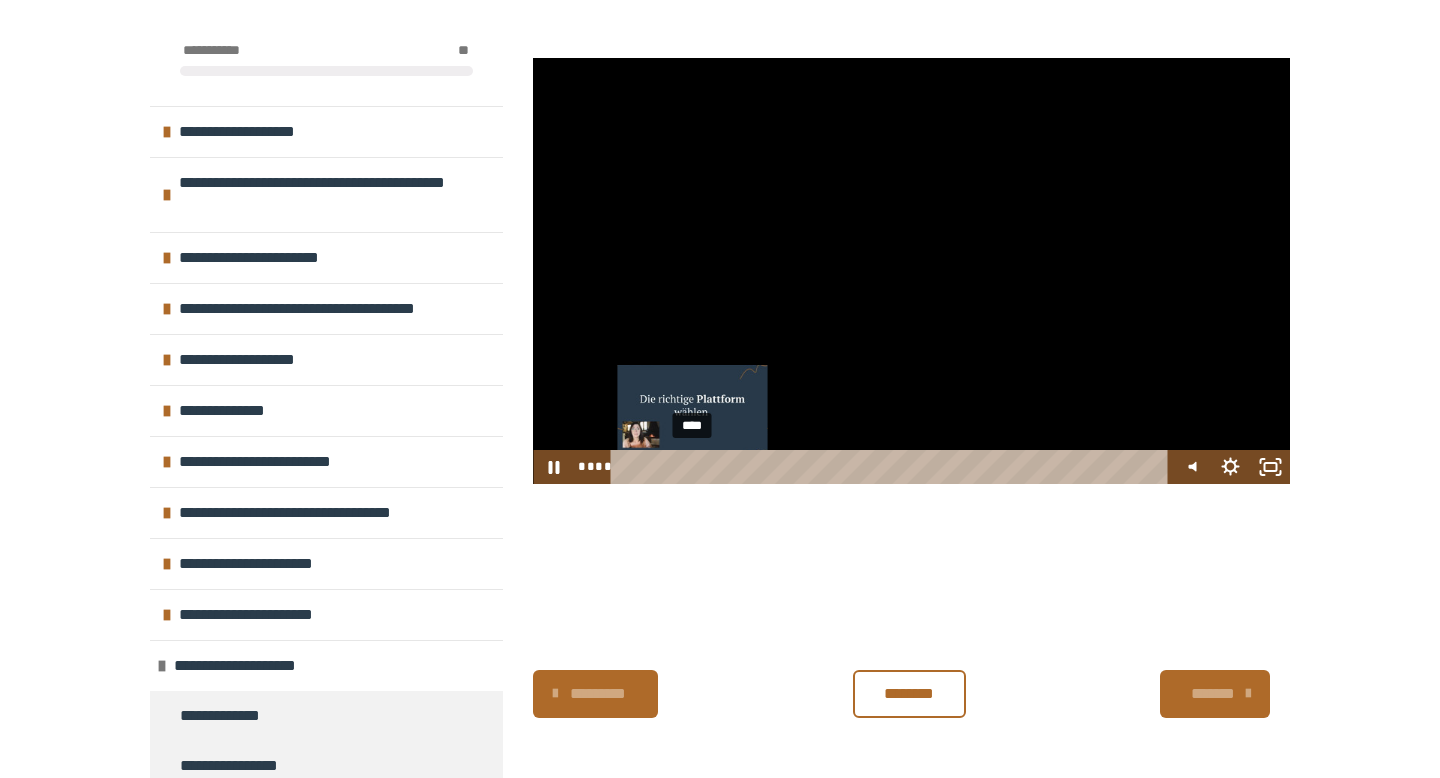click on "****" at bounding box center (893, 467) 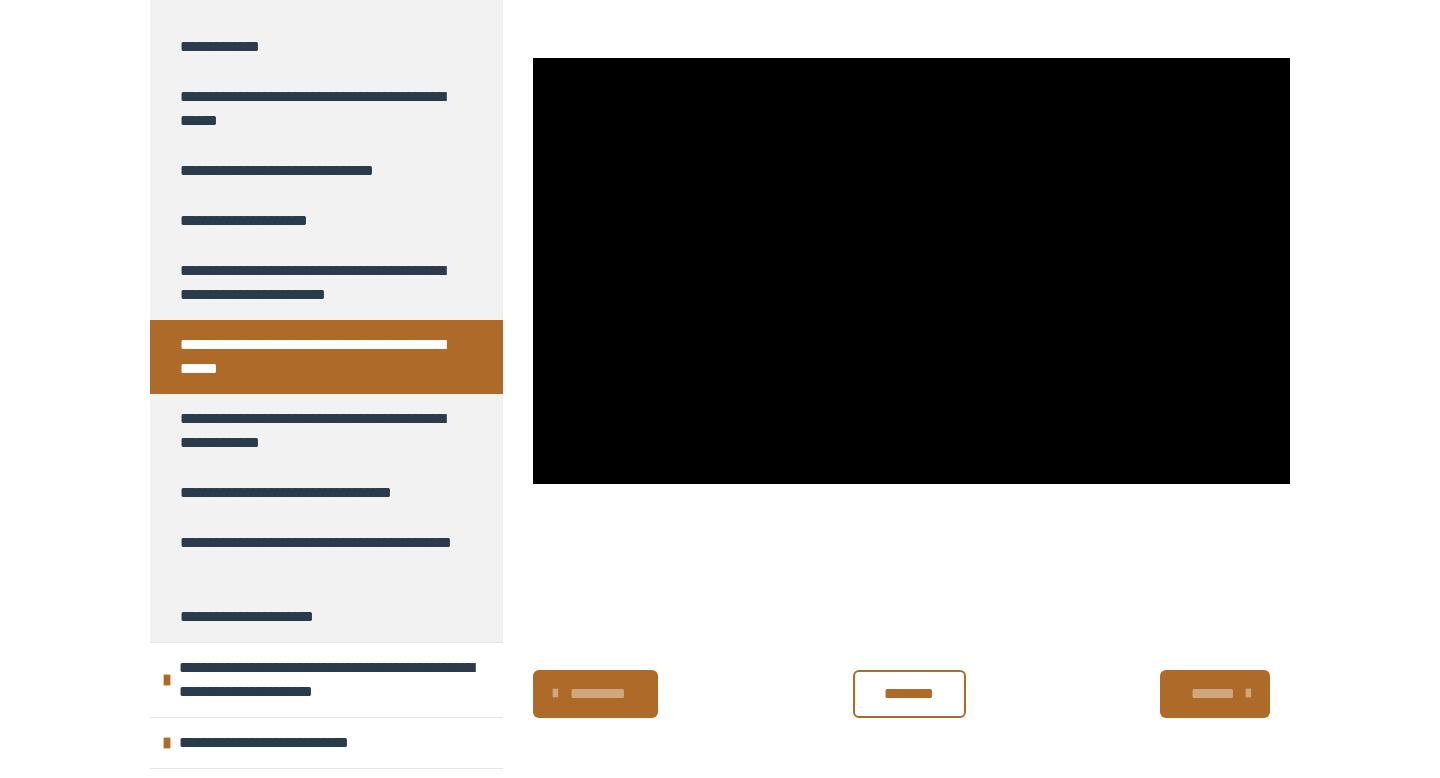 scroll, scrollTop: 993, scrollLeft: 0, axis: vertical 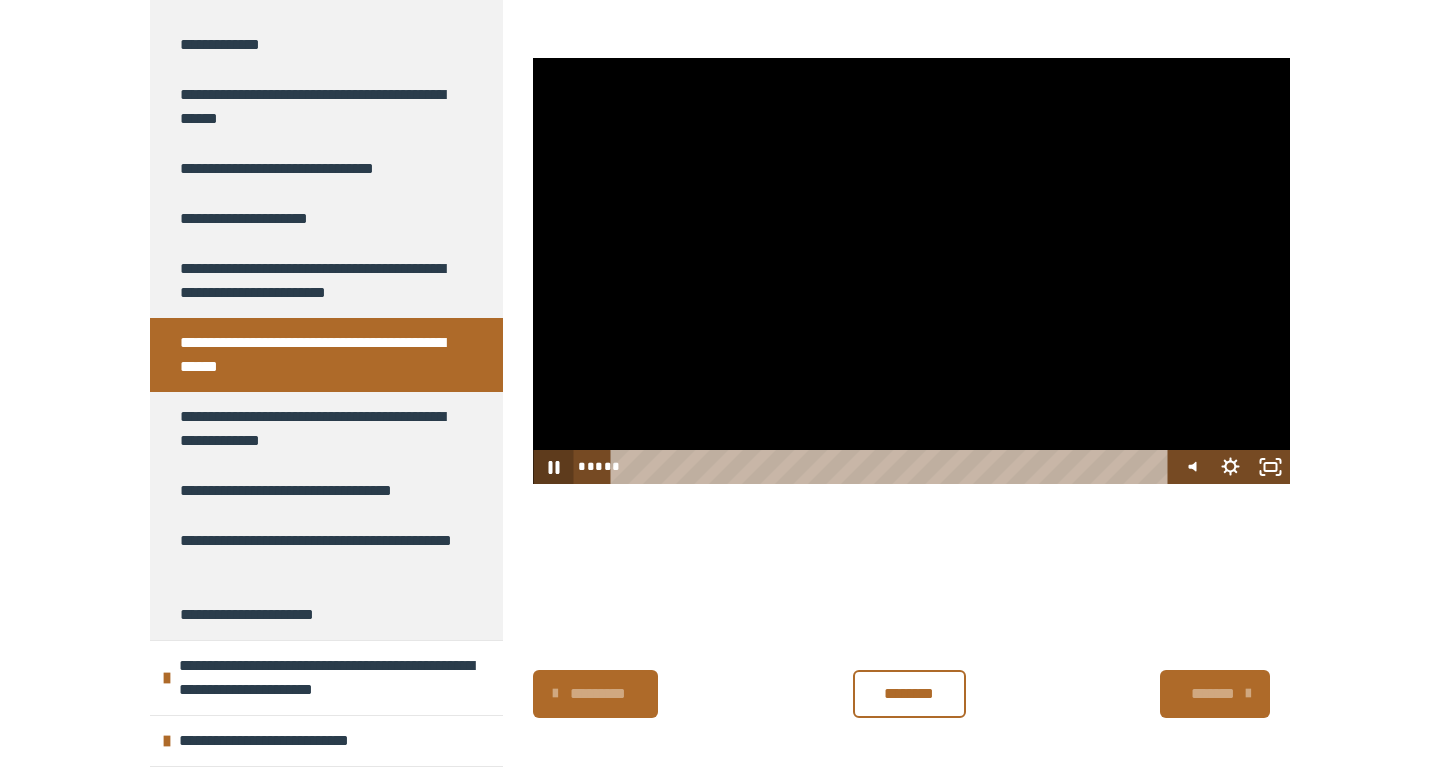 click 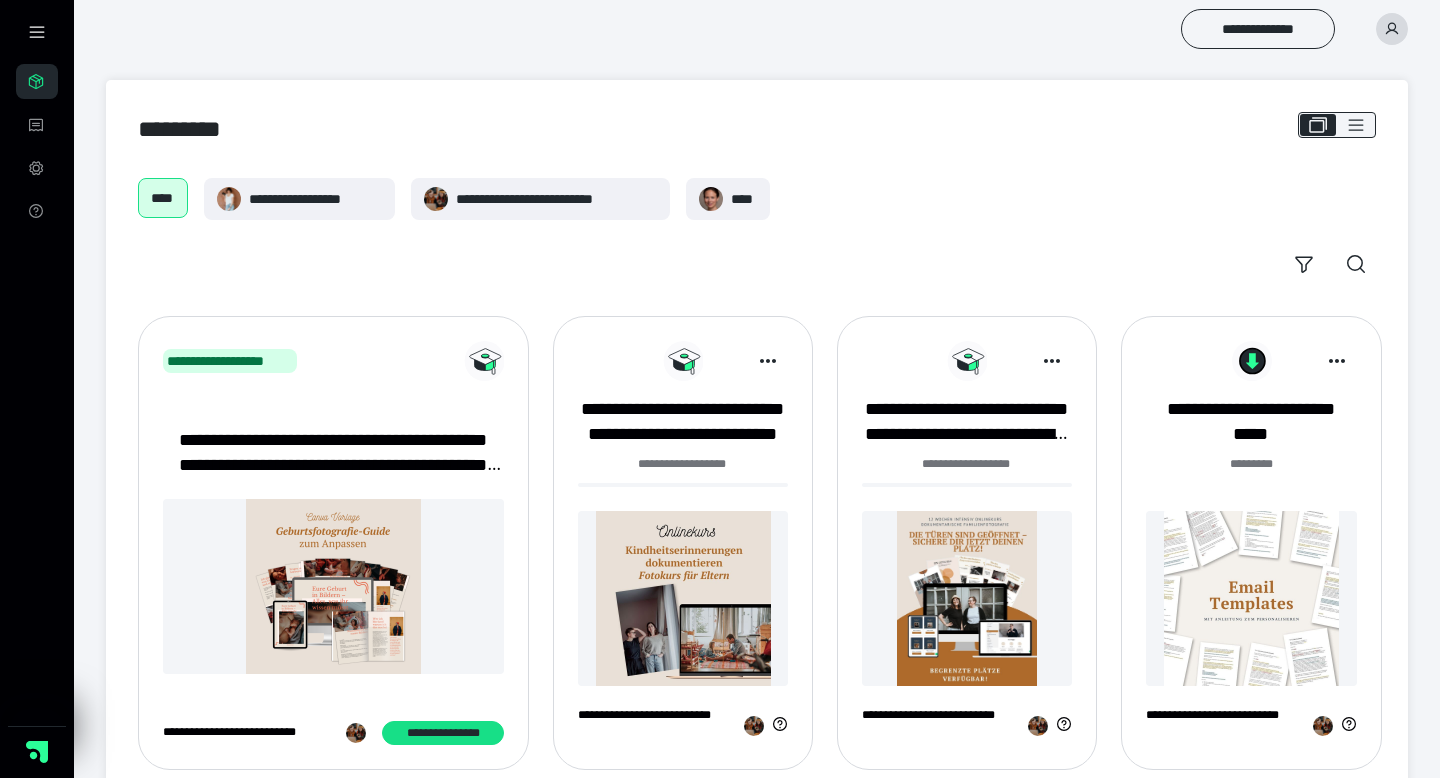 scroll, scrollTop: 0, scrollLeft: 0, axis: both 